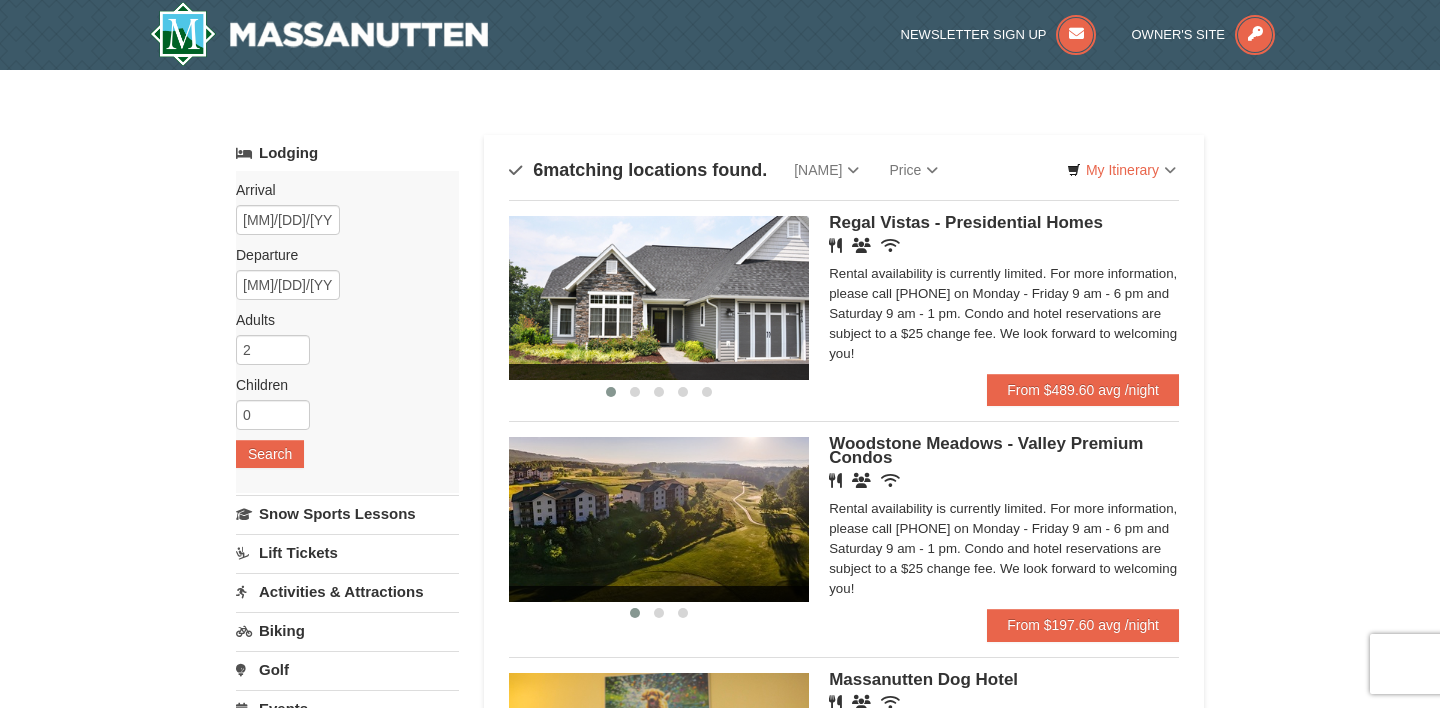scroll, scrollTop: 101, scrollLeft: 0, axis: vertical 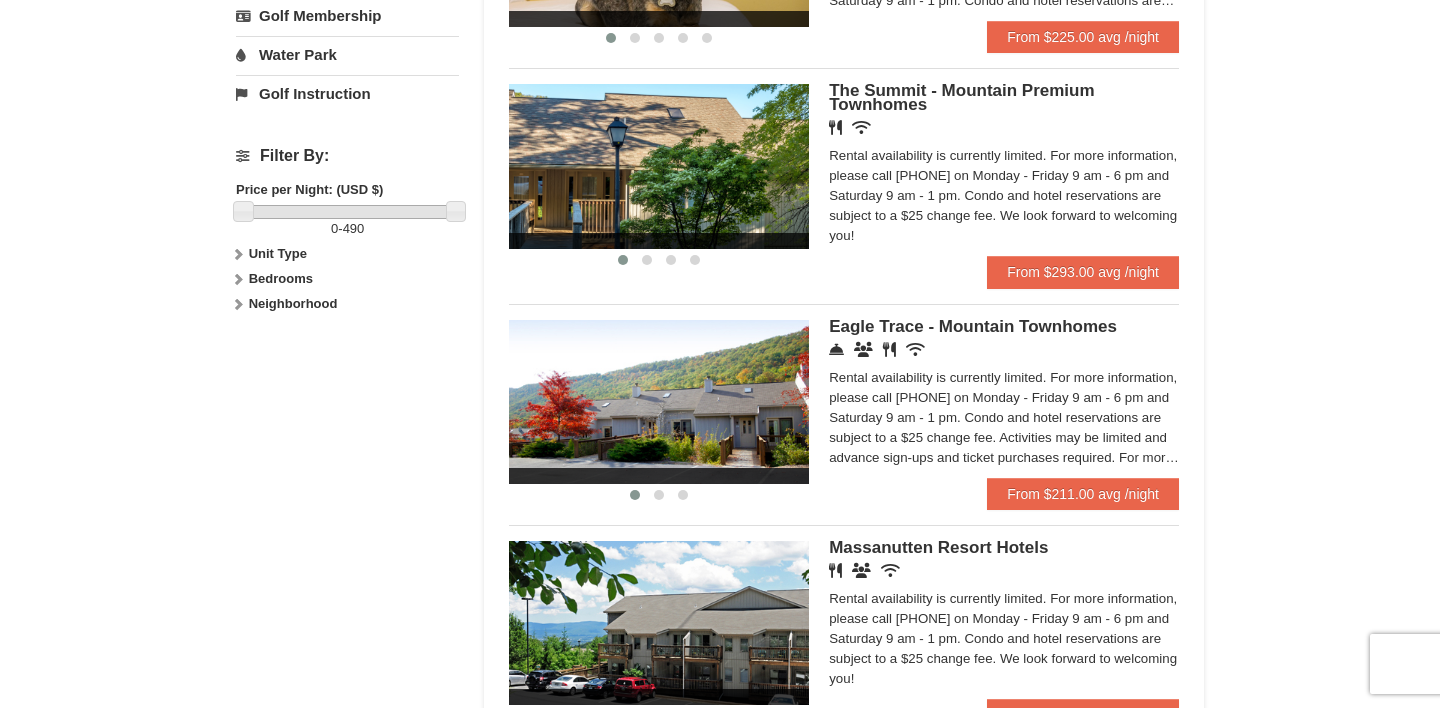click on "The Summit condos were built in the townhouse style. Located within the mountain area of Massanutten, close to the Mountain Greens Golf Course, Massanutten Fitness & Rec Club, Campfire Grill, Family Adventure Park, and the Ski Area.
Rental availability is currently limited. For more information, please call 540.289.4952 on Monday - Friday 9 am - 6 pm and Saturday 9 am - 1 pm. Condo and hotel reservations are subject to a $25 change fee.
We look forward to welcoming you!" at bounding box center (1004, 196) 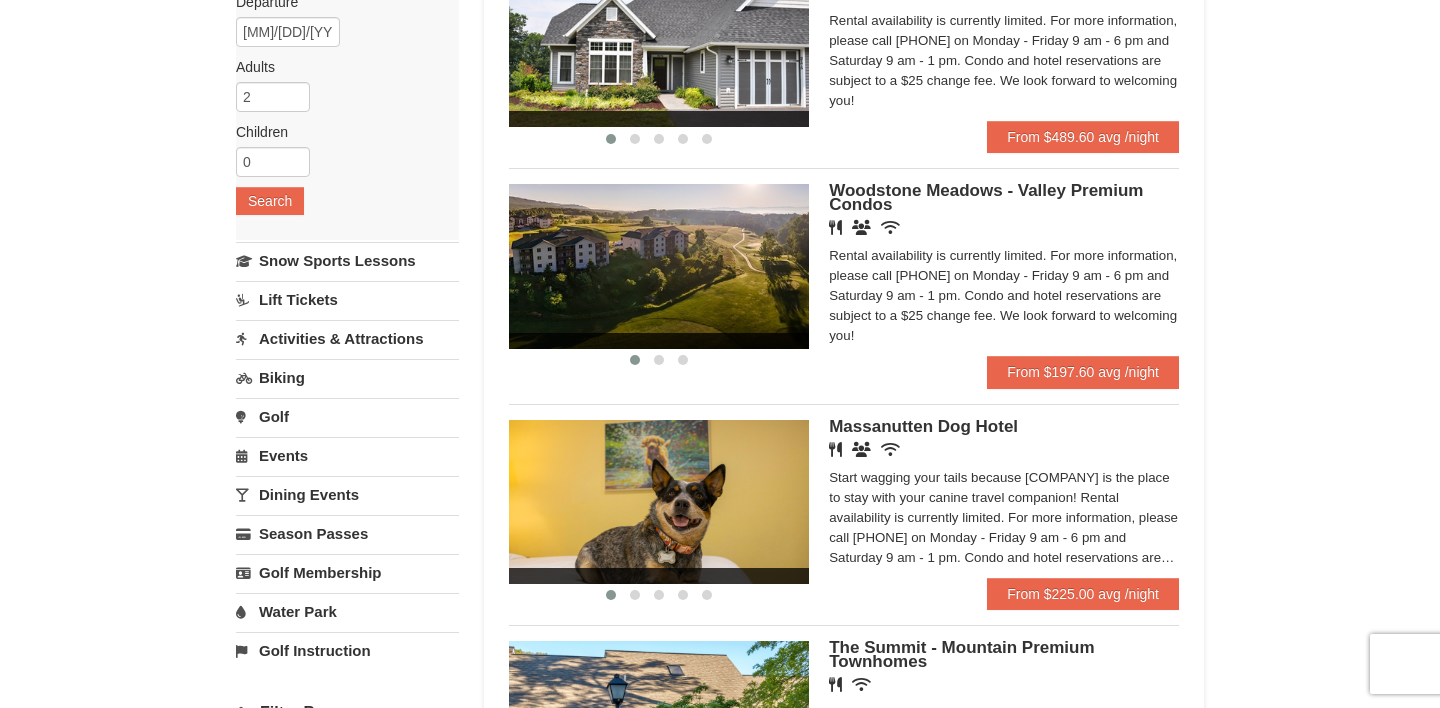 scroll, scrollTop: 231, scrollLeft: 0, axis: vertical 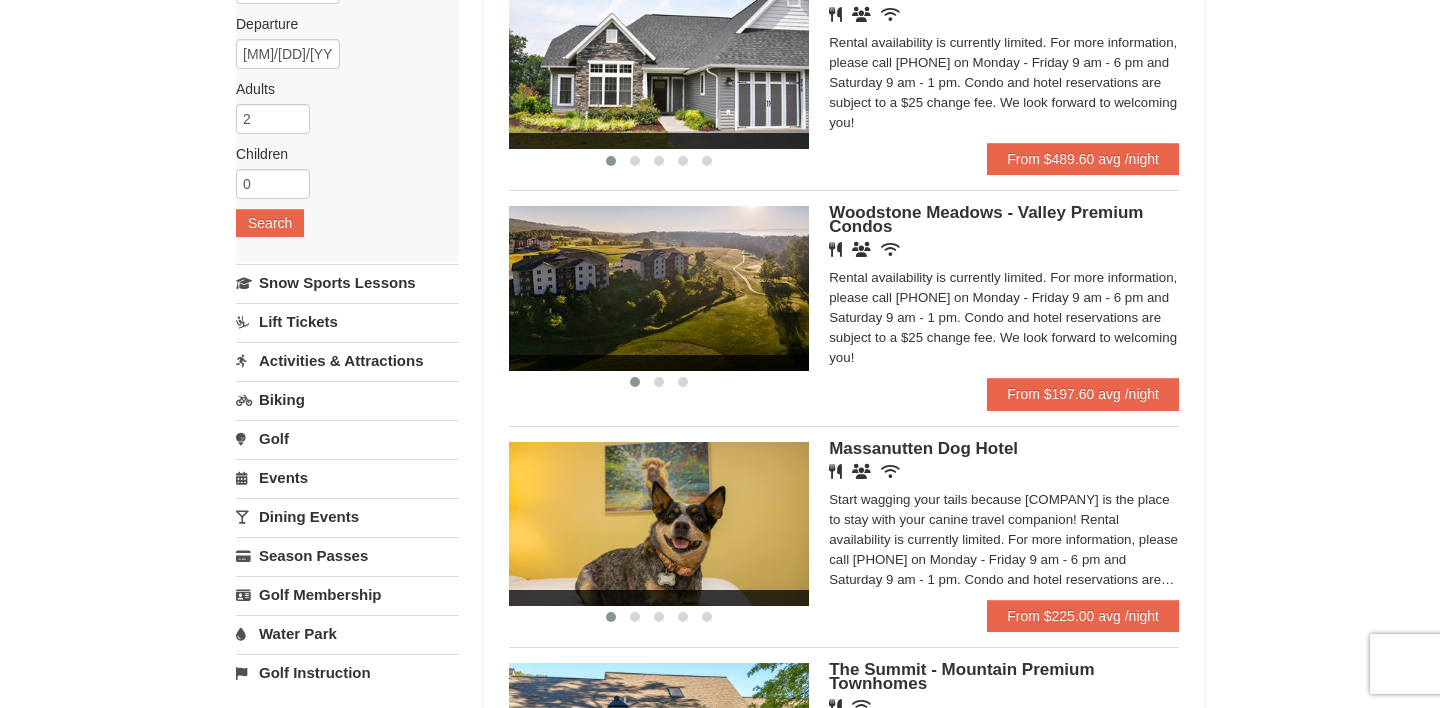 click on "Woodstone Meadows - Valley Premium Condos" at bounding box center [986, 219] 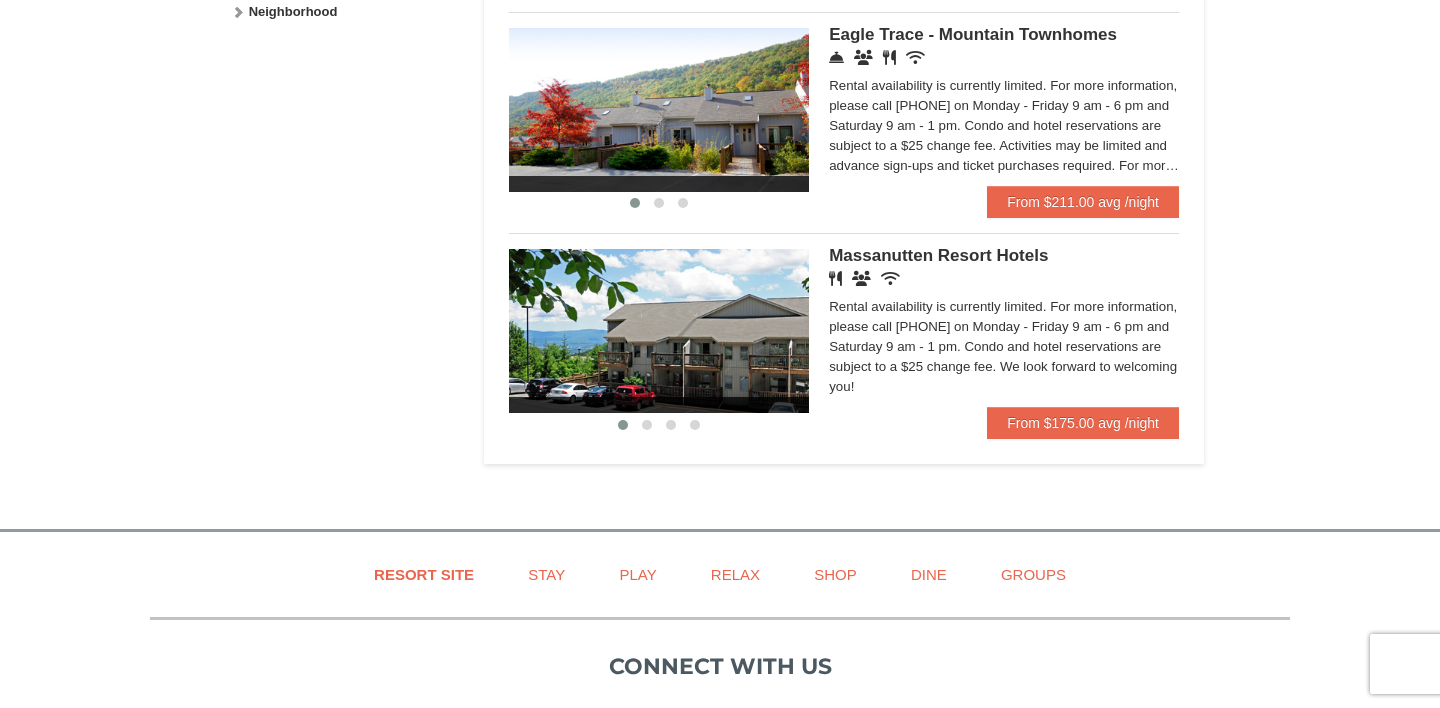 scroll, scrollTop: 1104, scrollLeft: 0, axis: vertical 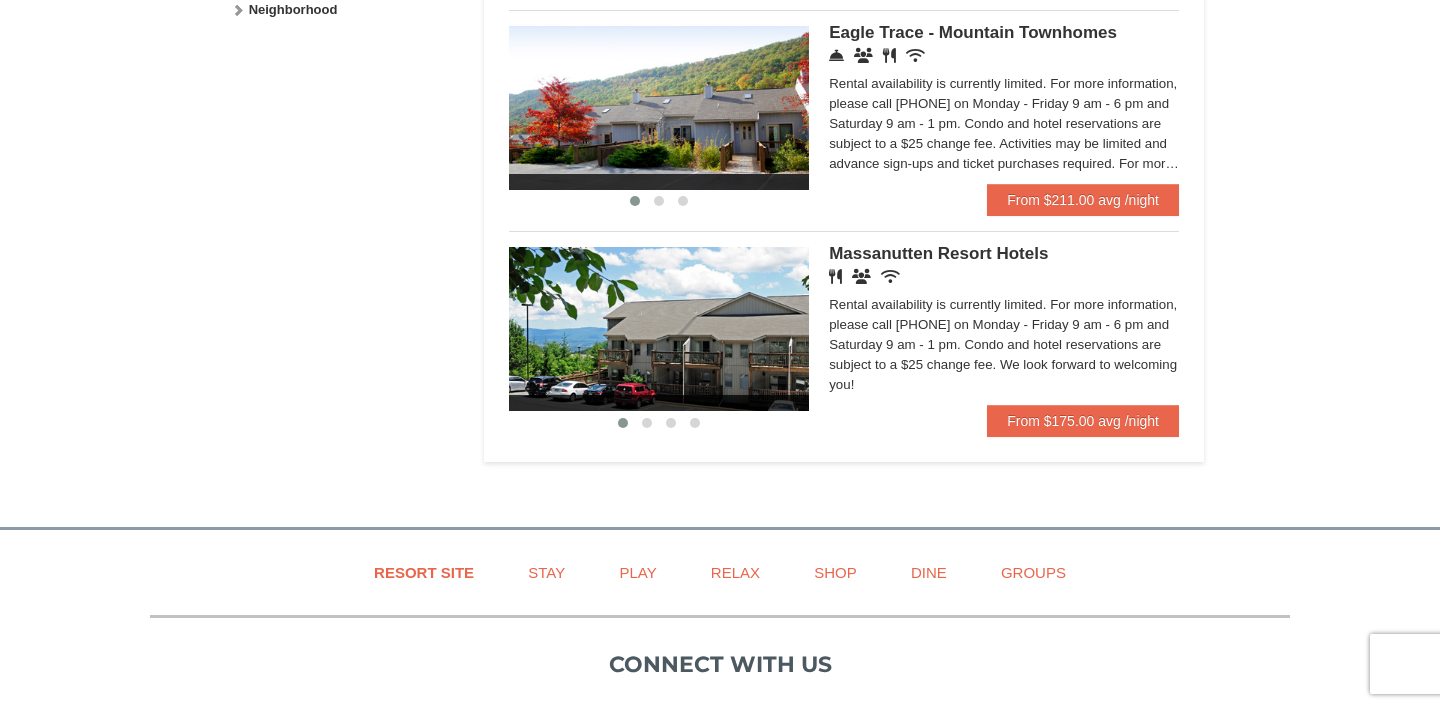 click at bounding box center [659, 329] 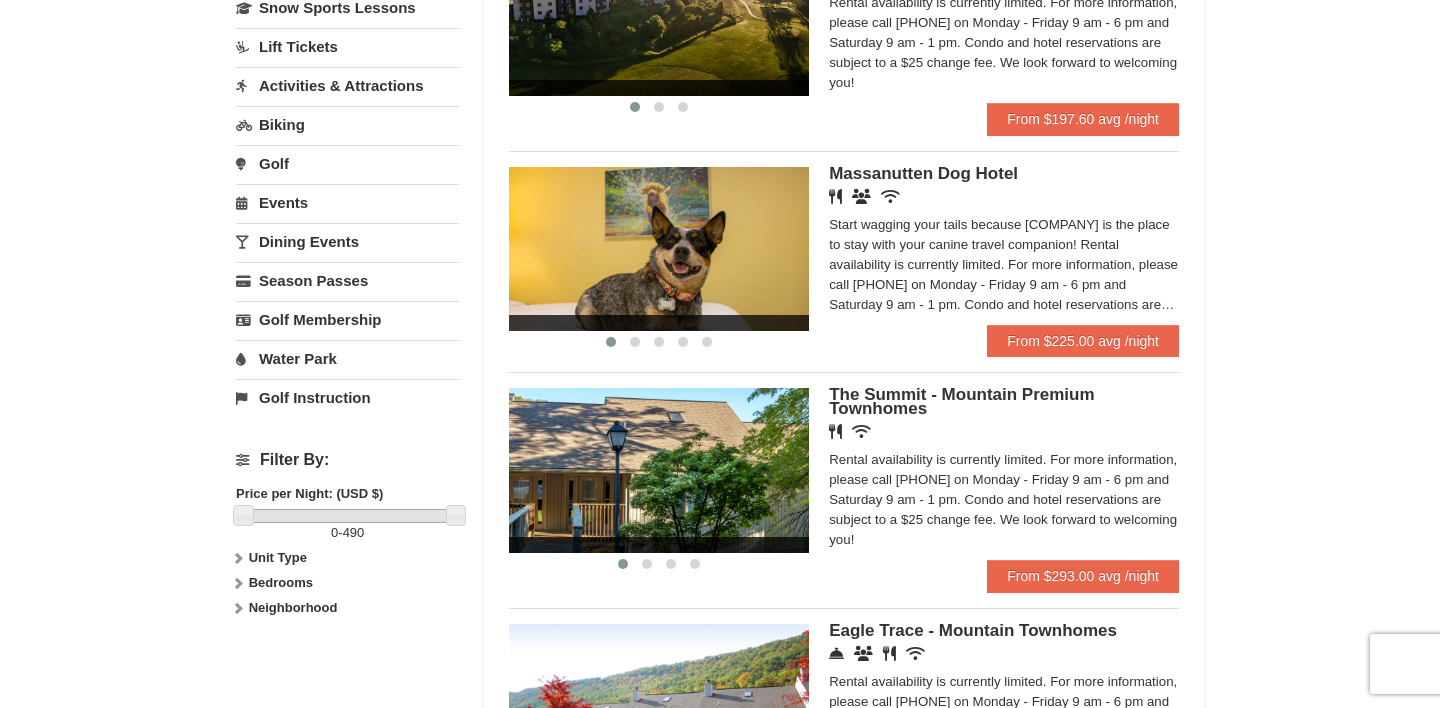 scroll, scrollTop: 543, scrollLeft: 0, axis: vertical 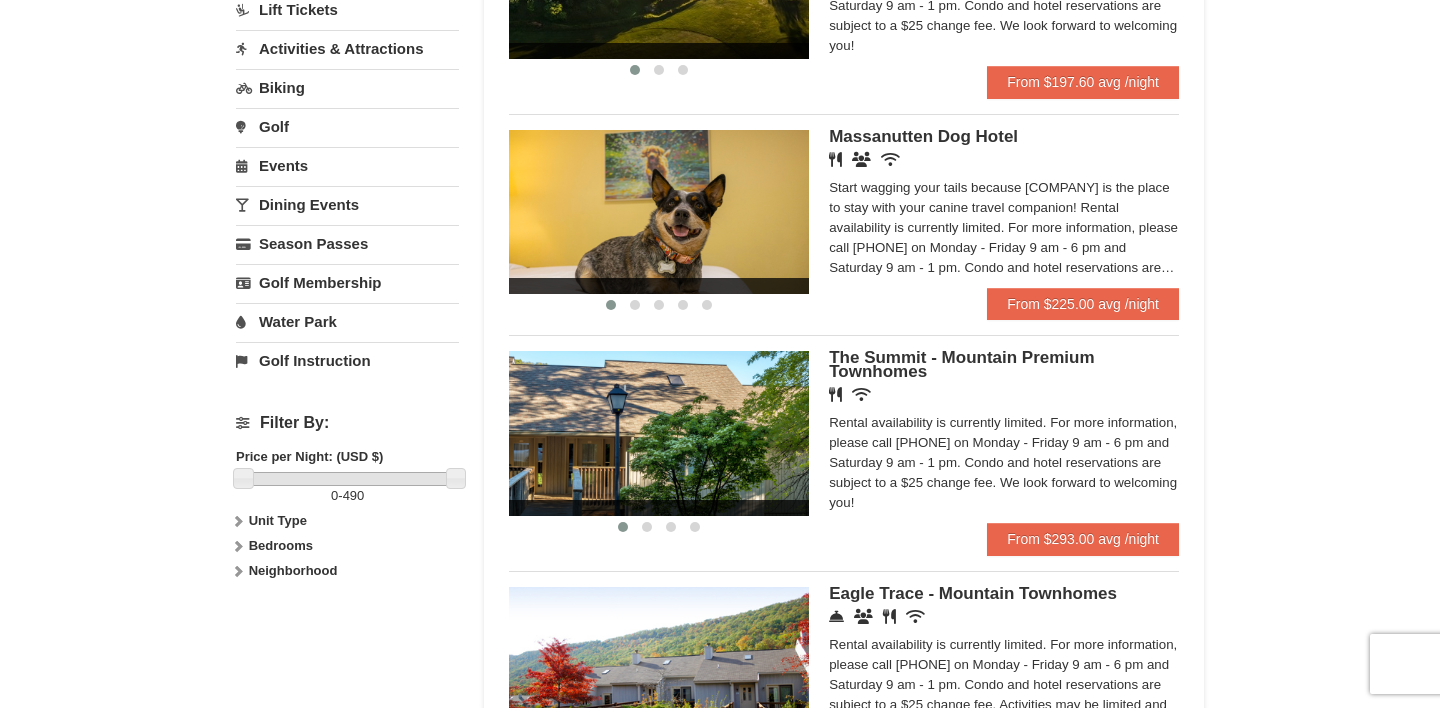 click at bounding box center [659, 433] 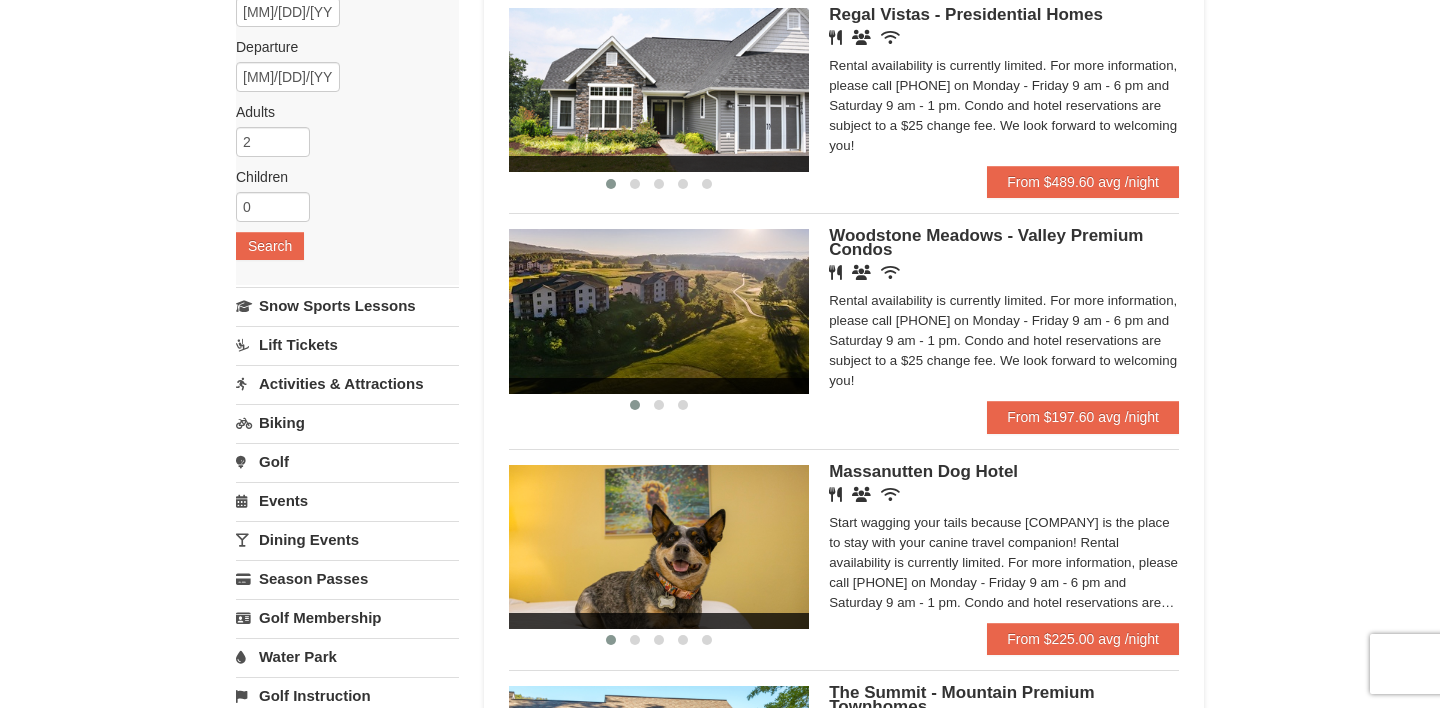 scroll, scrollTop: 207, scrollLeft: 0, axis: vertical 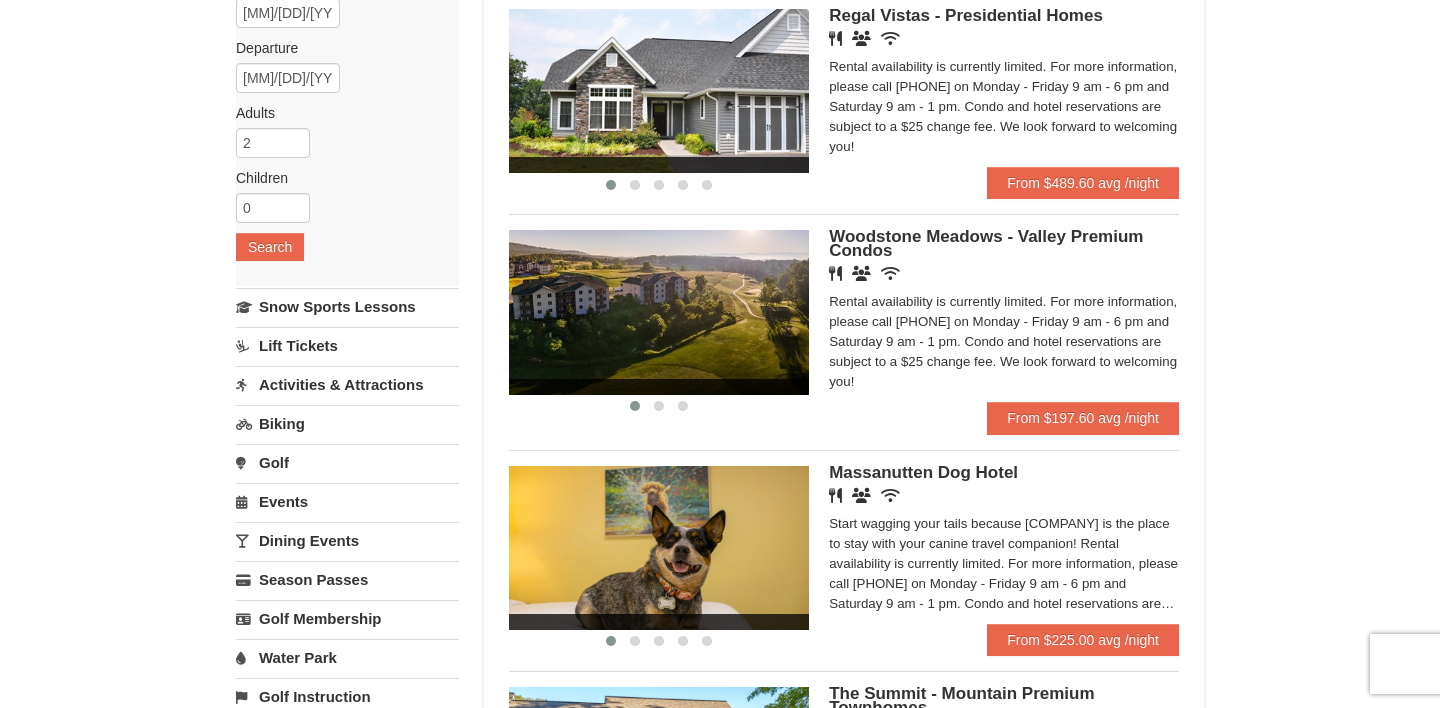 click on "Woodstone Meadows - Valley Premium Condos" at bounding box center (986, 243) 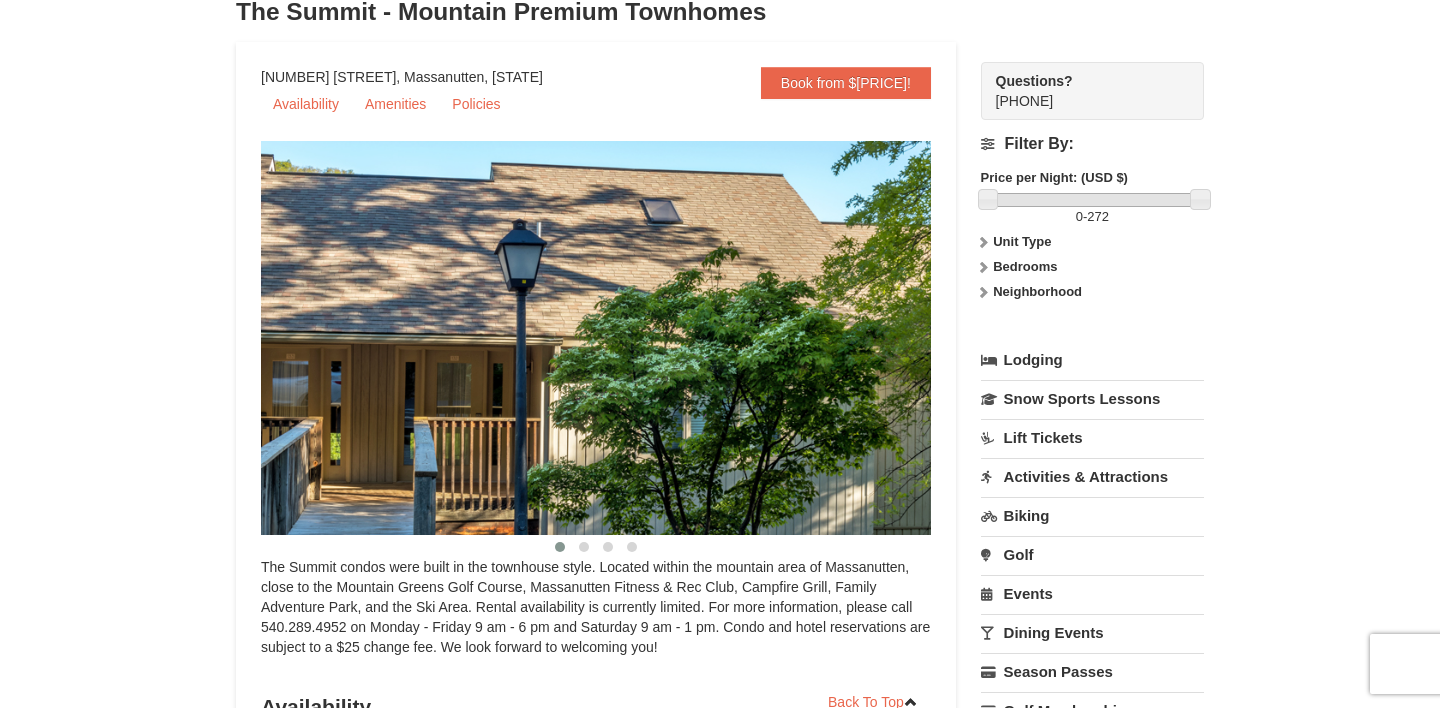 scroll, scrollTop: 153, scrollLeft: 0, axis: vertical 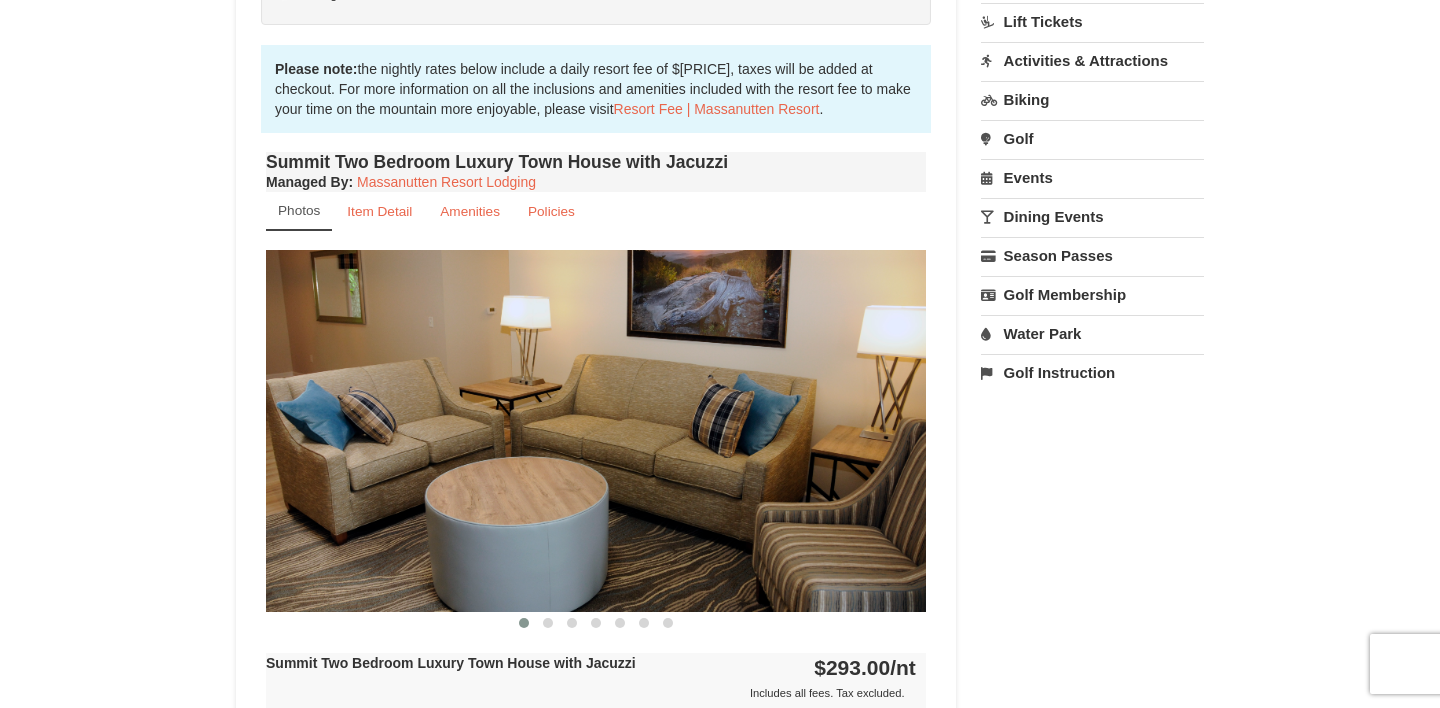 click at bounding box center [596, 430] 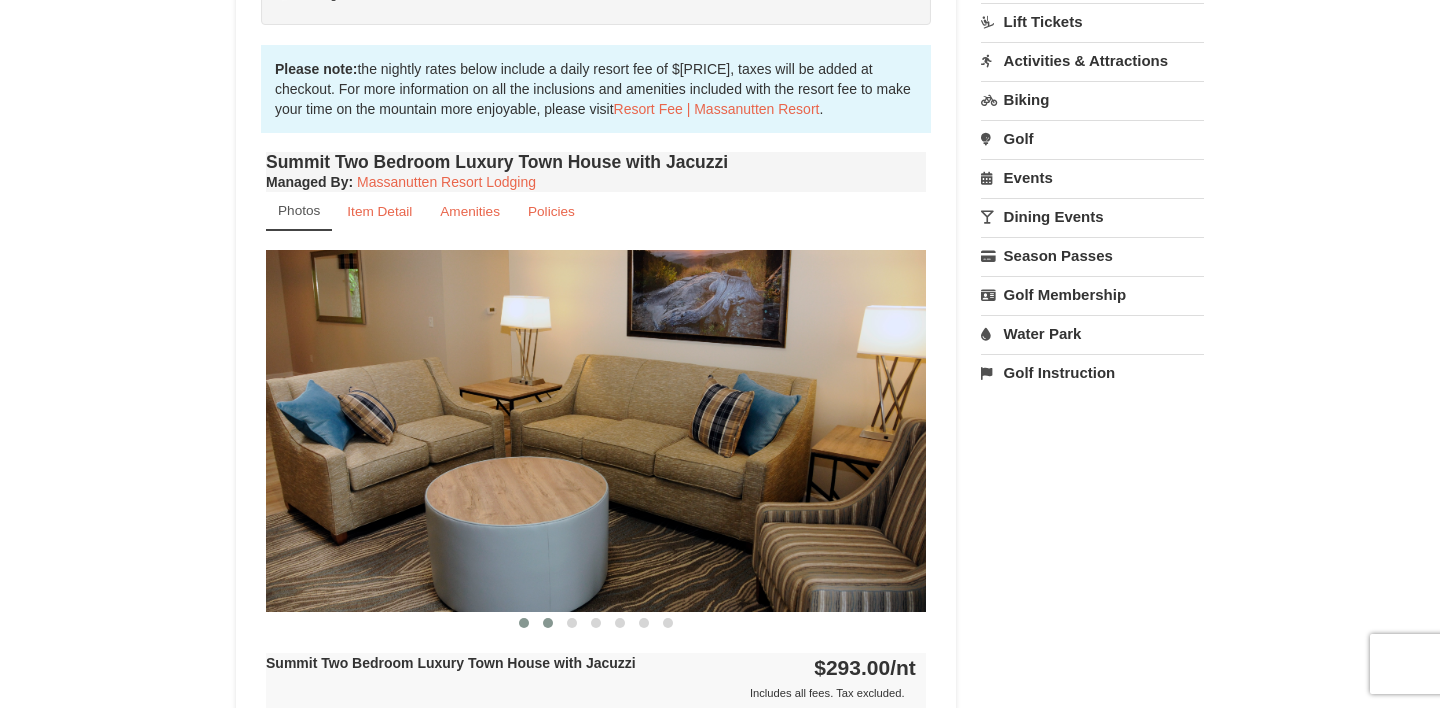 click at bounding box center (548, 623) 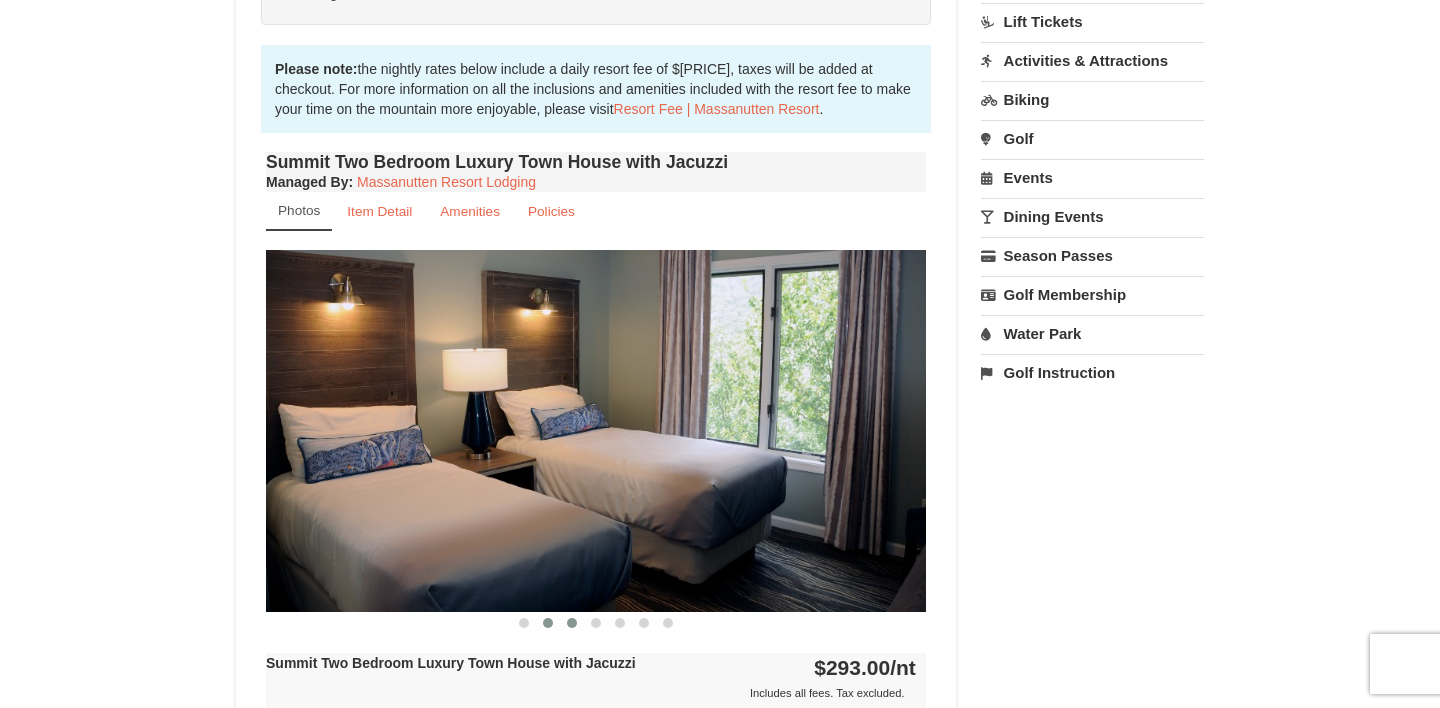 click at bounding box center (524, 623) 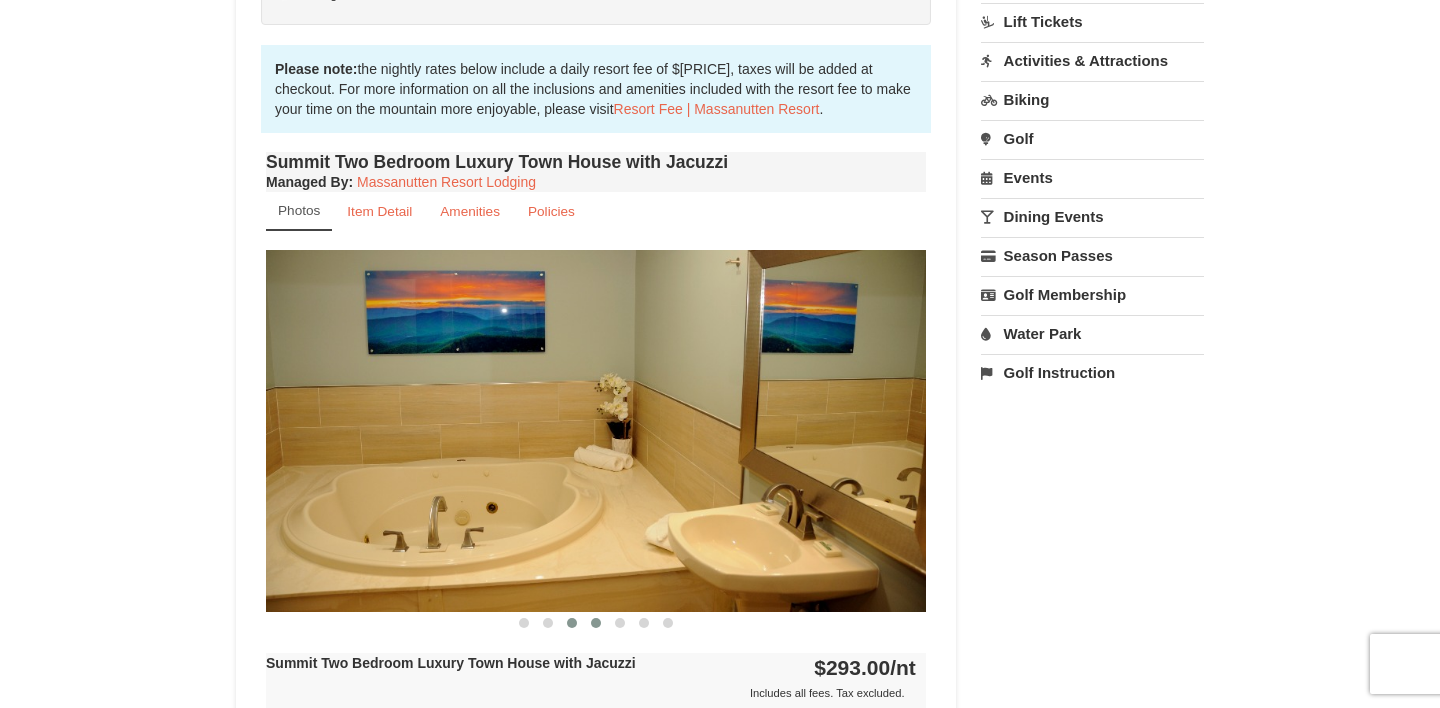 click at bounding box center (596, 623) 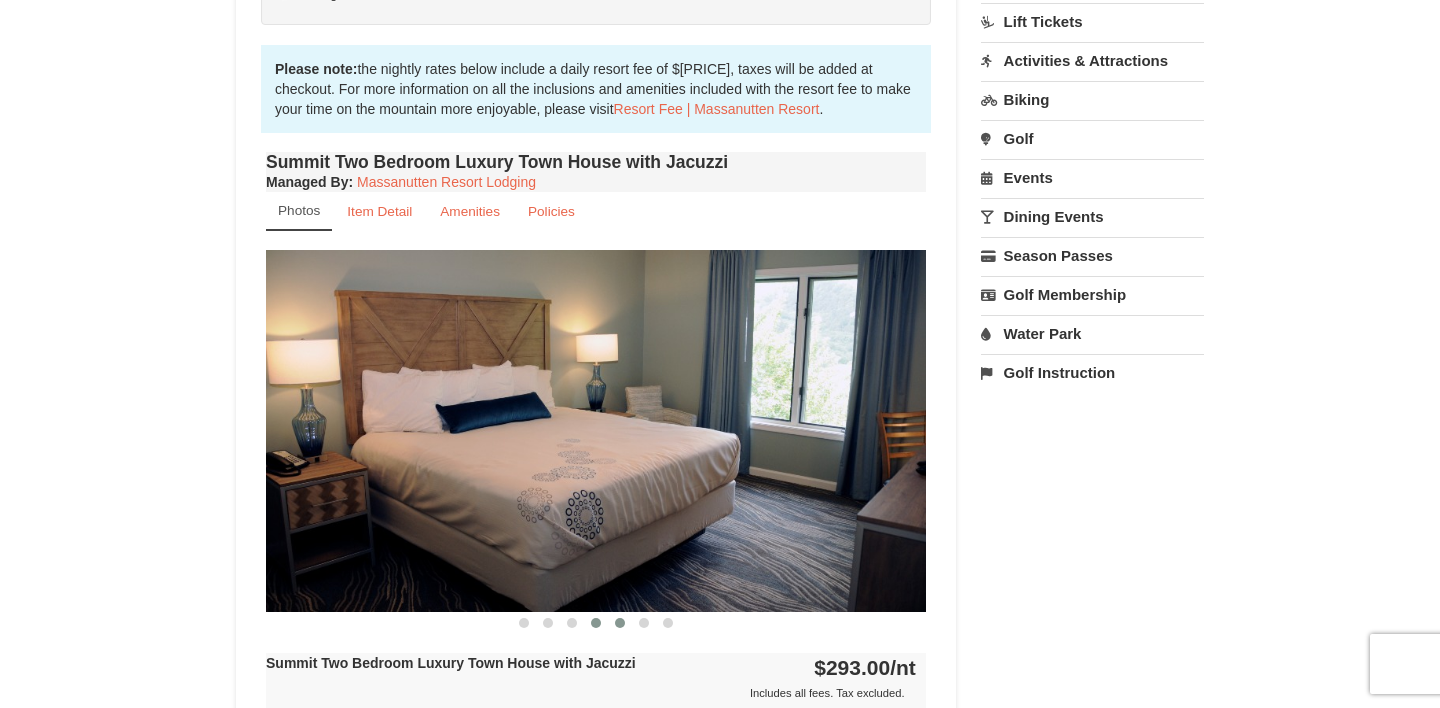 click at bounding box center [620, 623] 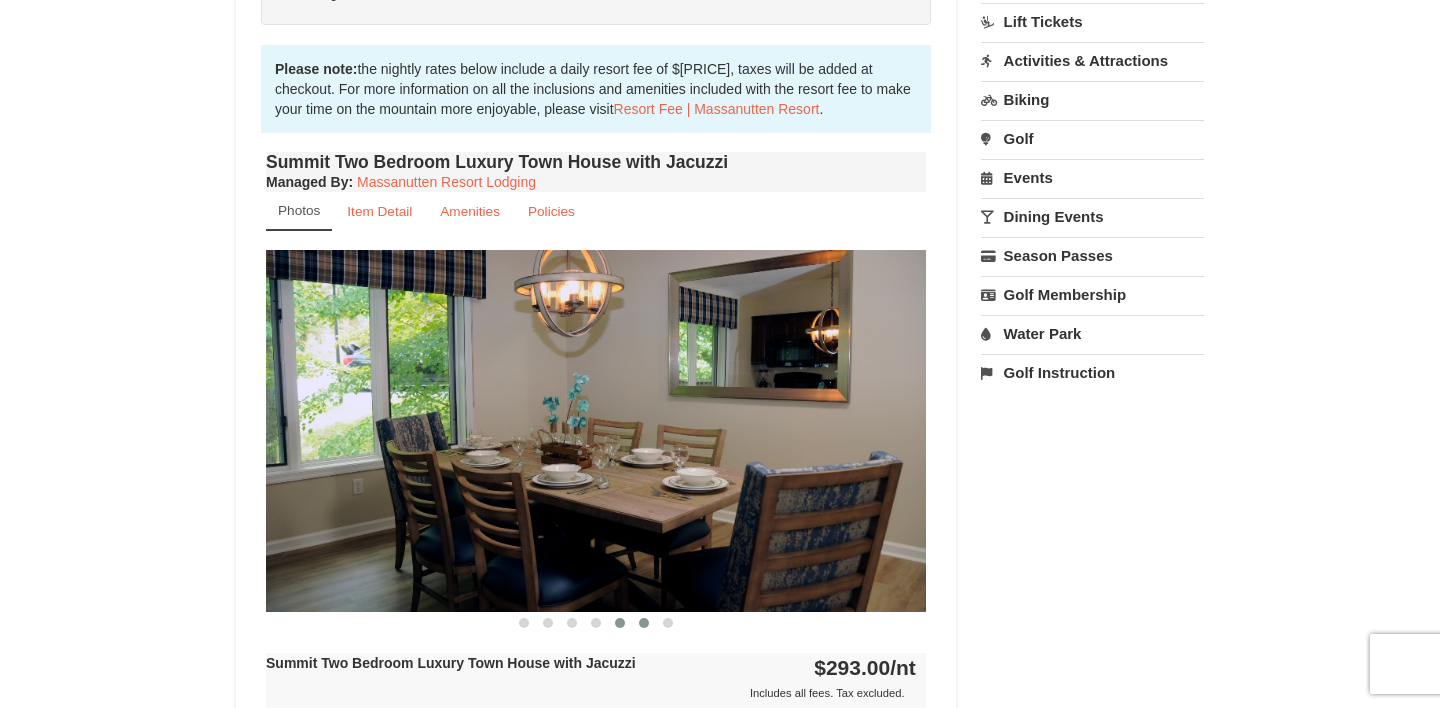 click at bounding box center [644, 623] 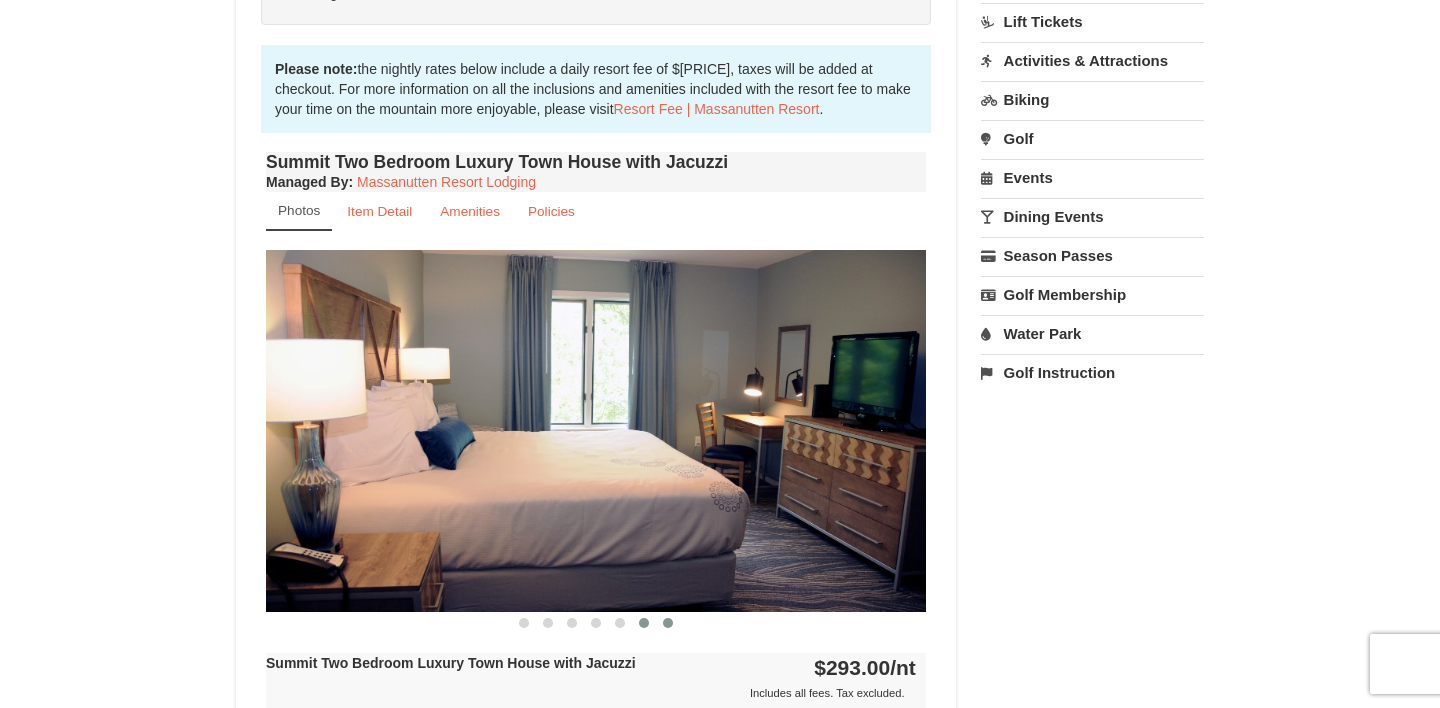 click at bounding box center [668, 623] 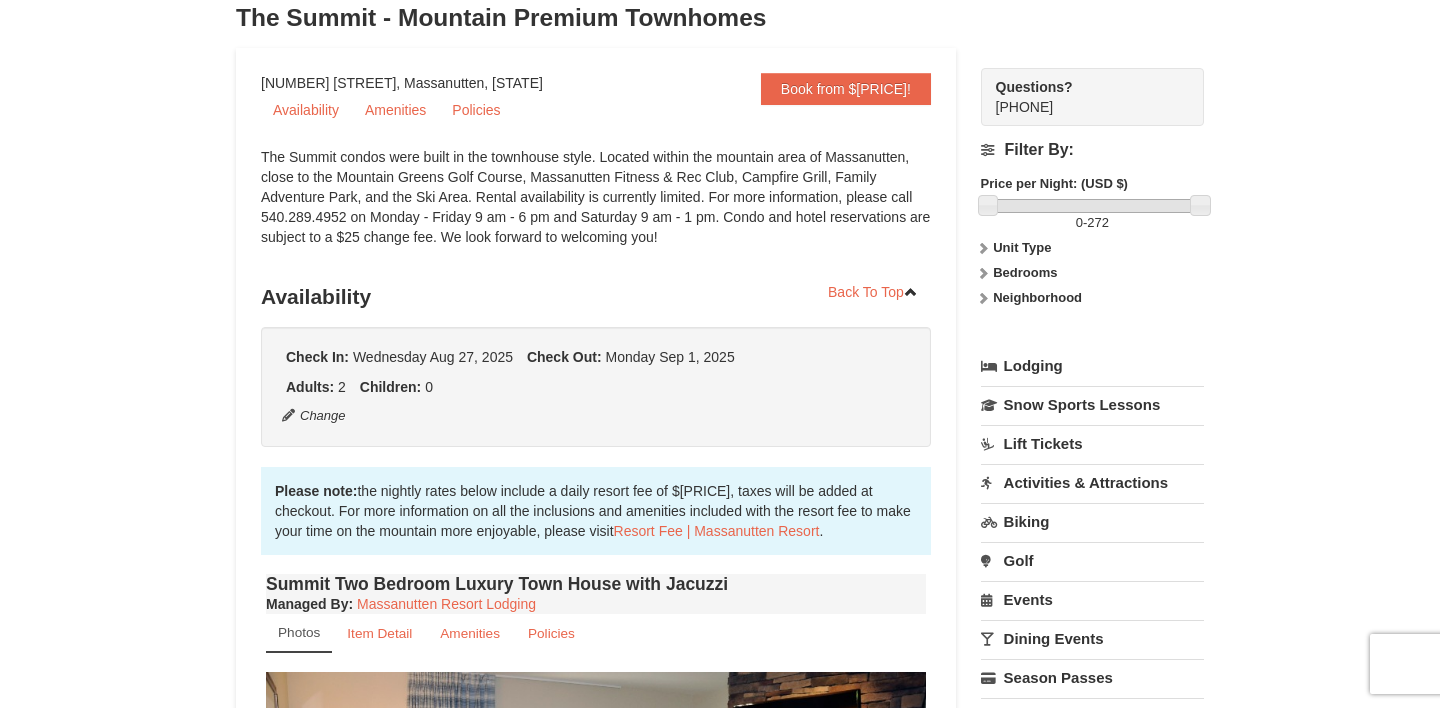 scroll, scrollTop: 120, scrollLeft: 0, axis: vertical 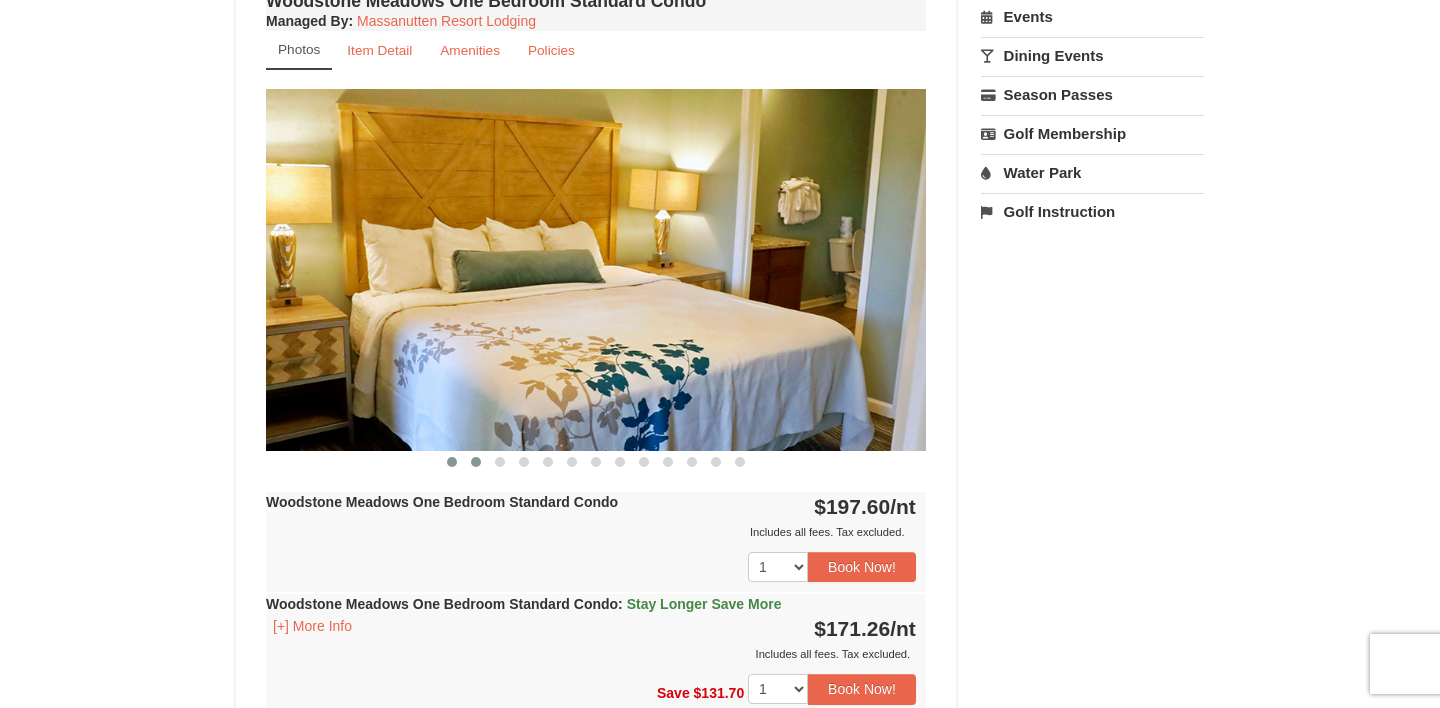 click at bounding box center [452, 462] 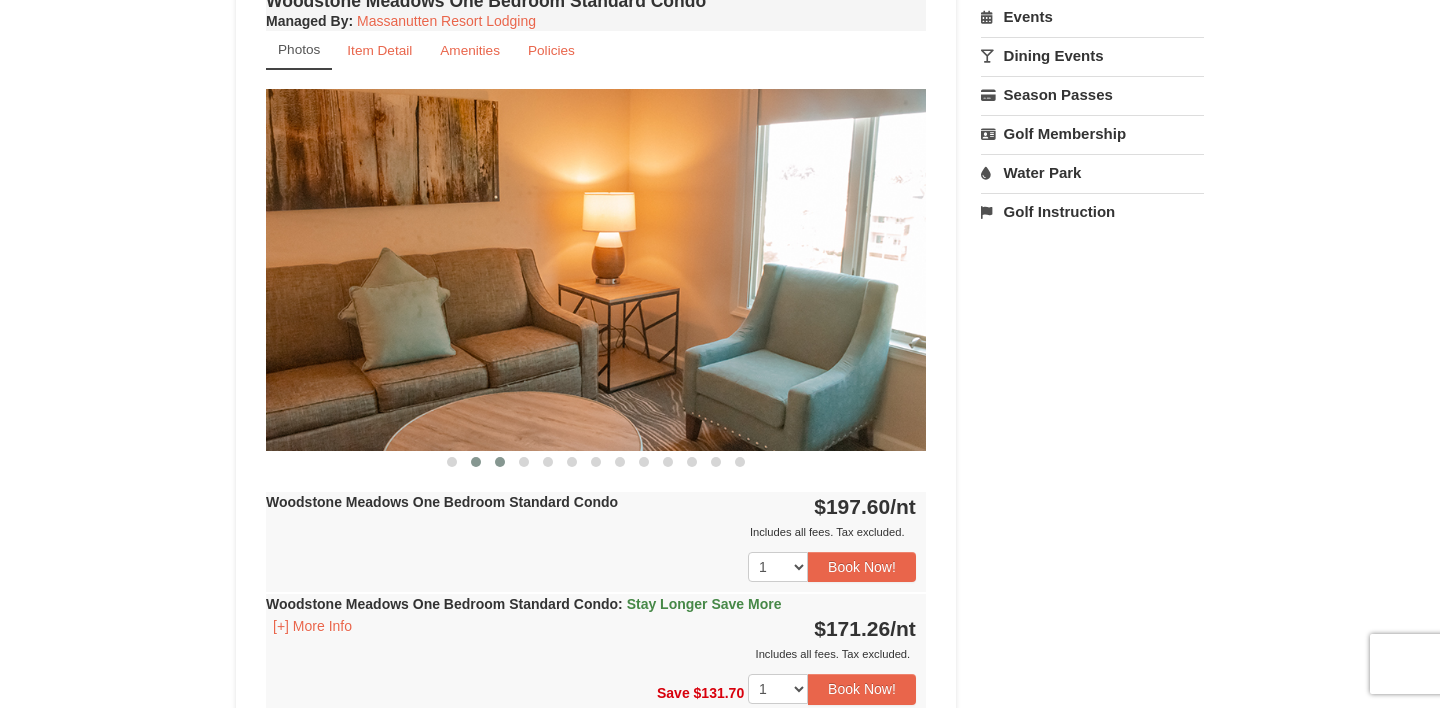 click at bounding box center (500, 462) 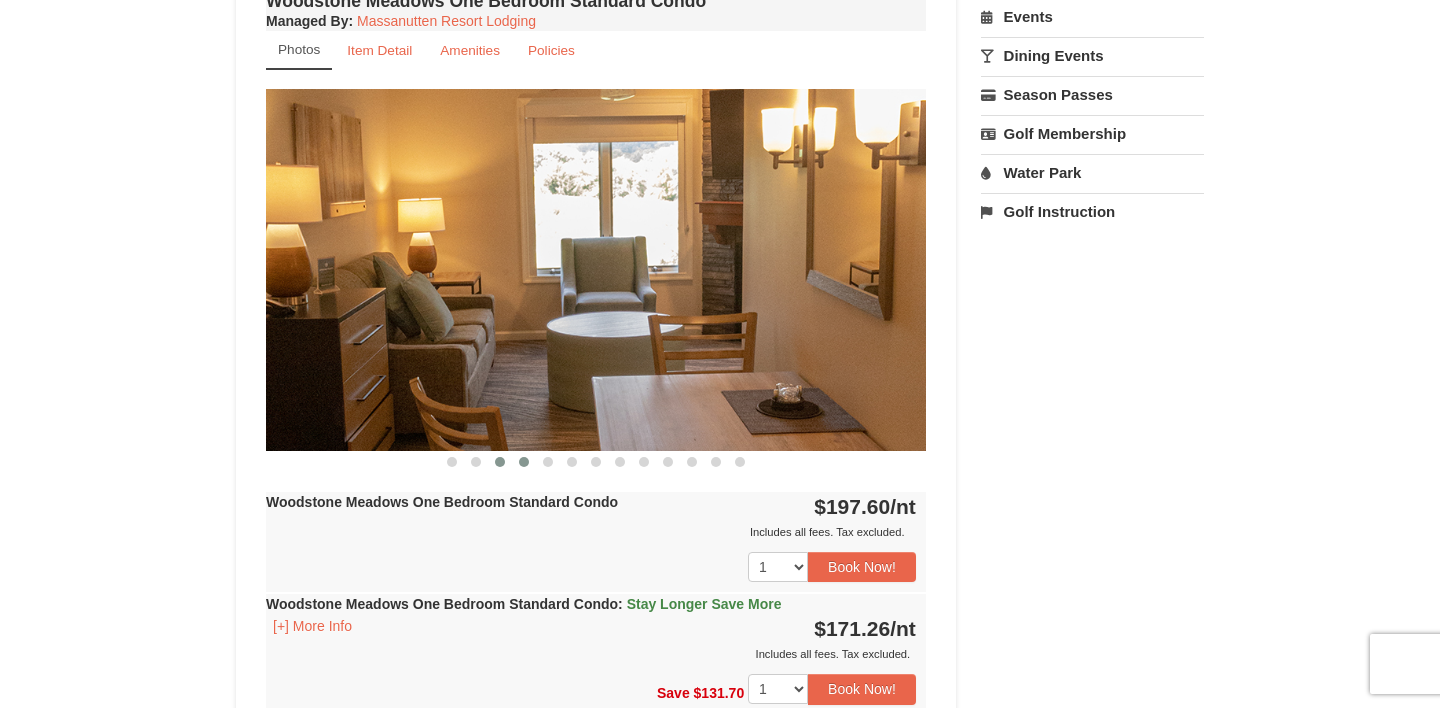 click at bounding box center [524, 462] 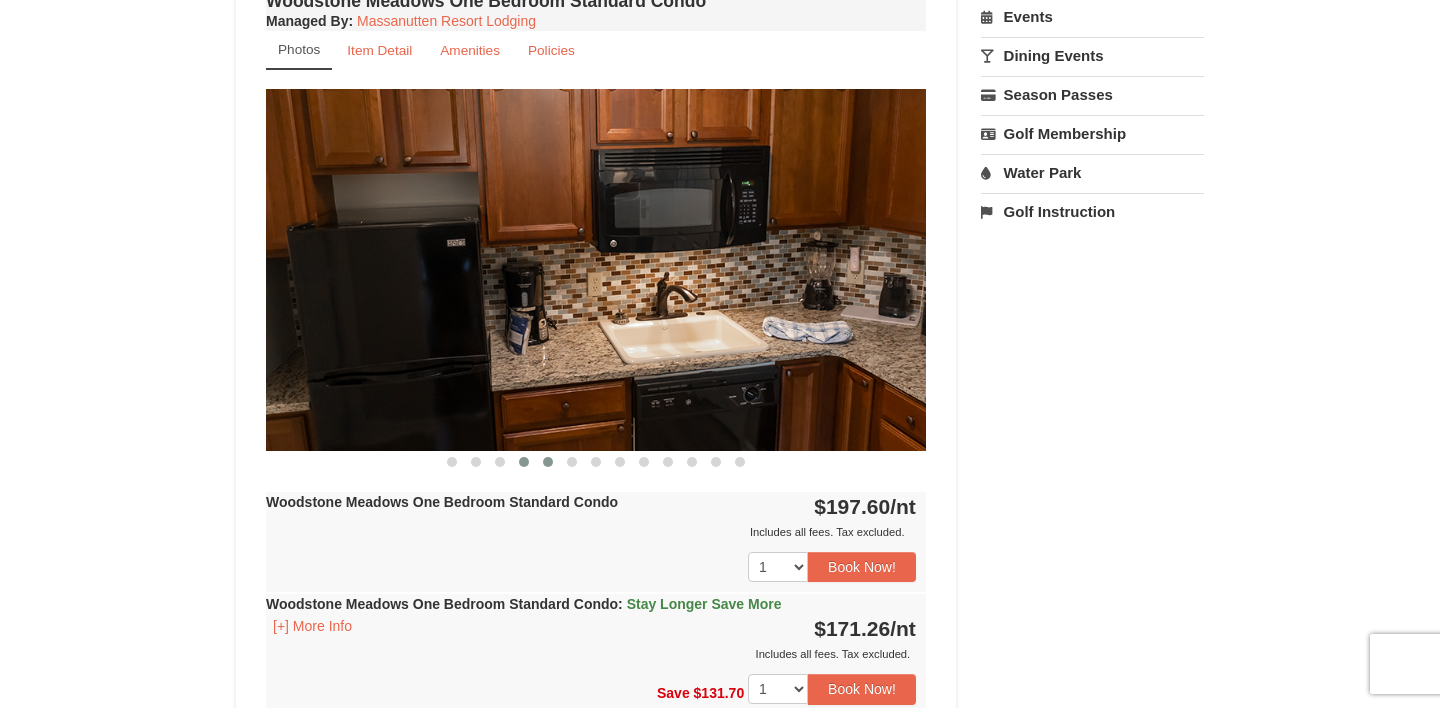 click at bounding box center (452, 462) 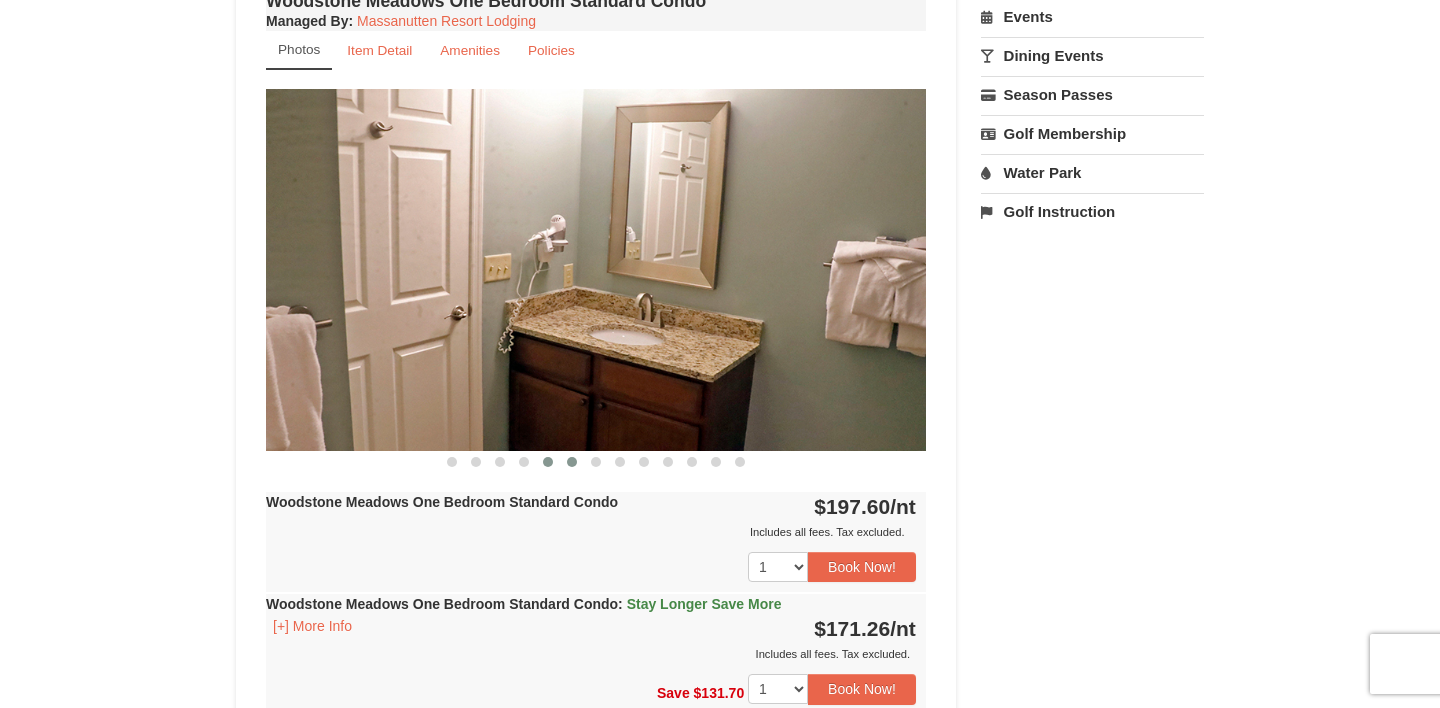 click at bounding box center [572, 462] 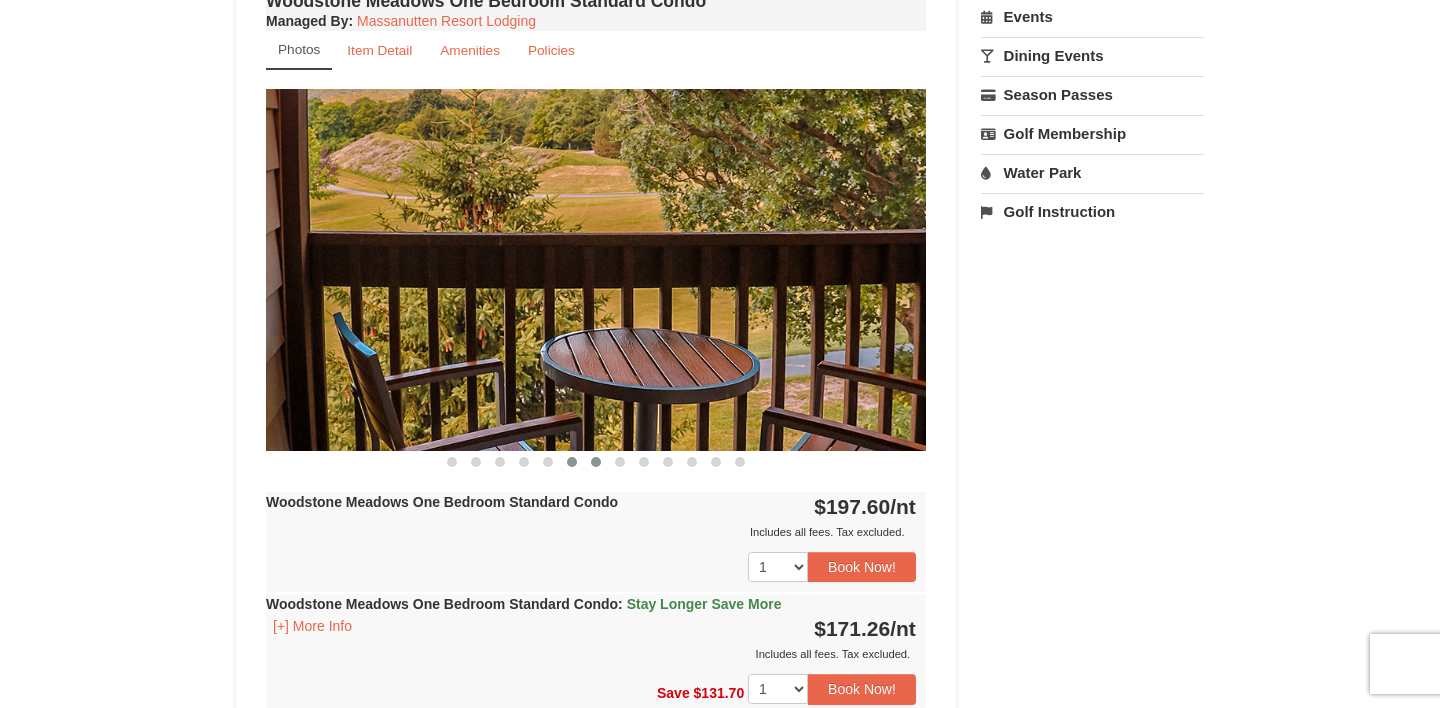 click at bounding box center (452, 462) 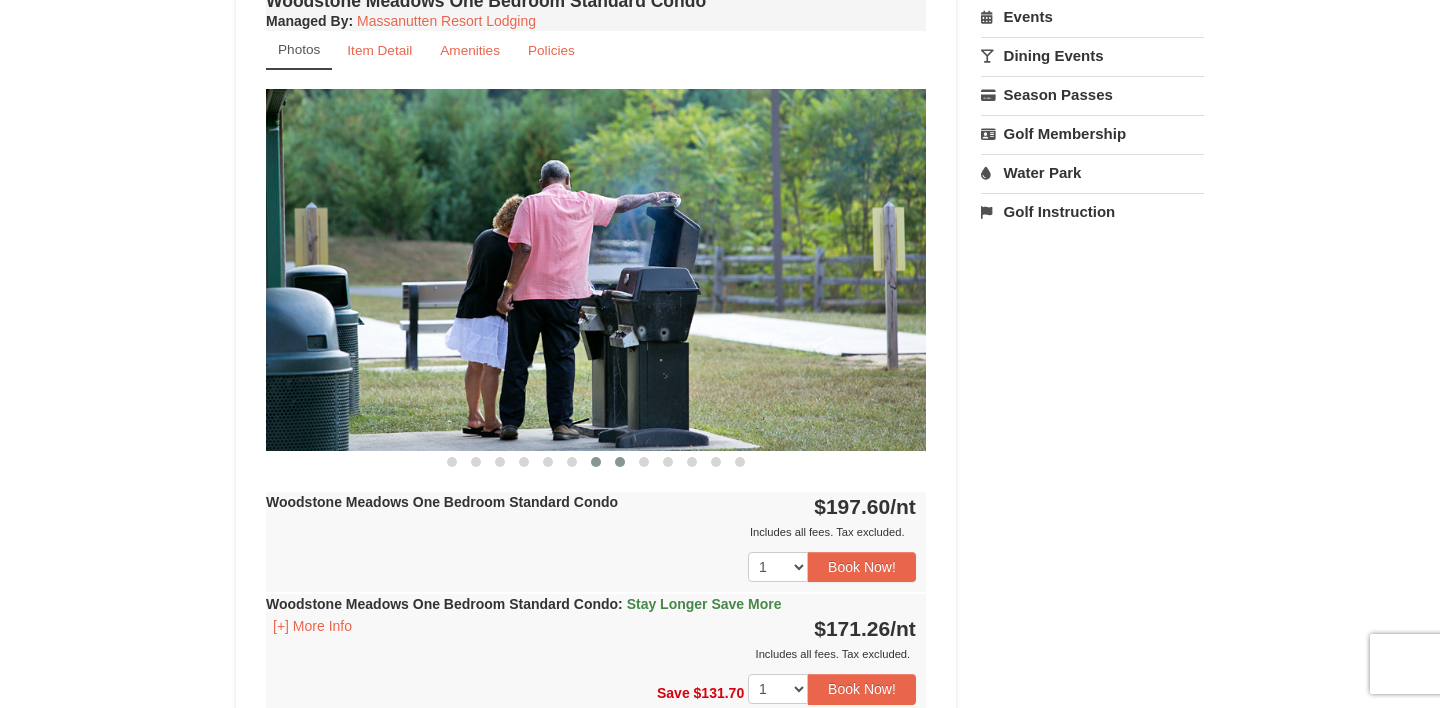 click at bounding box center [620, 462] 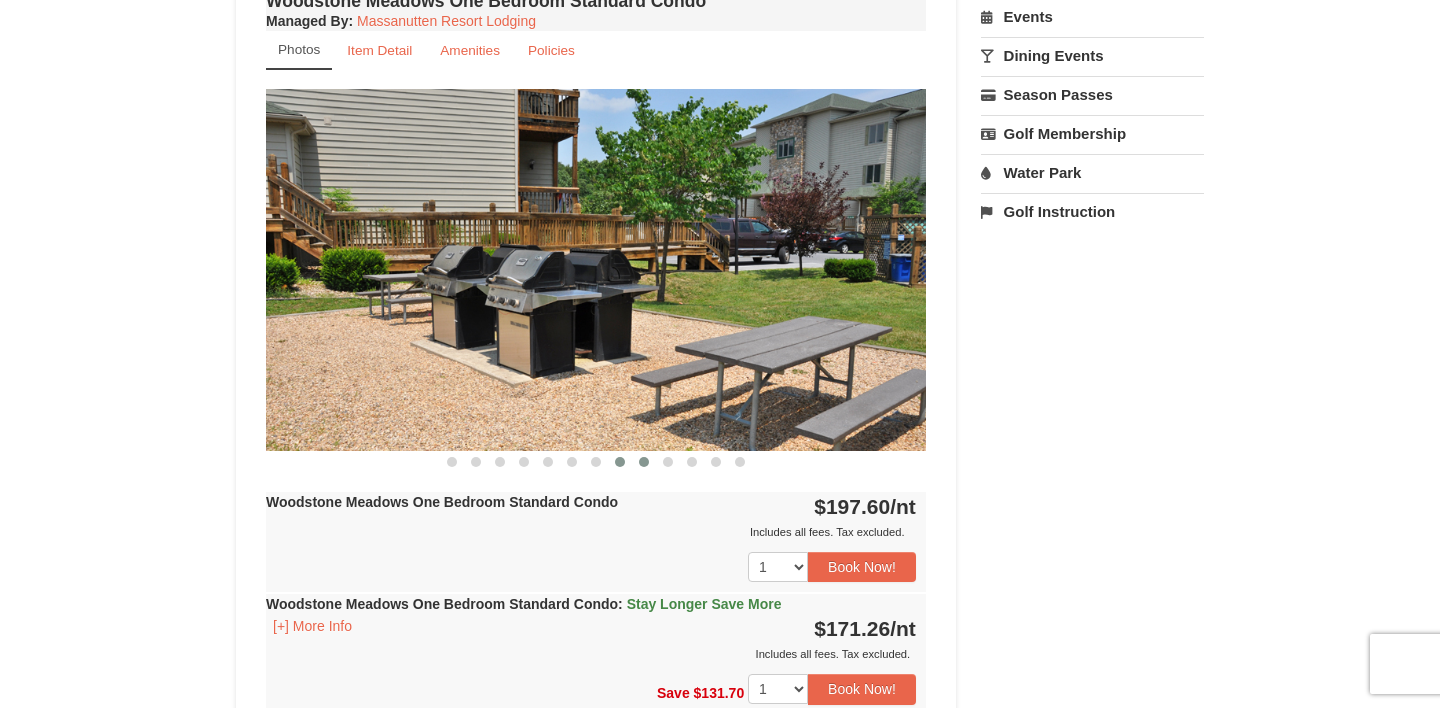 click at bounding box center [644, 462] 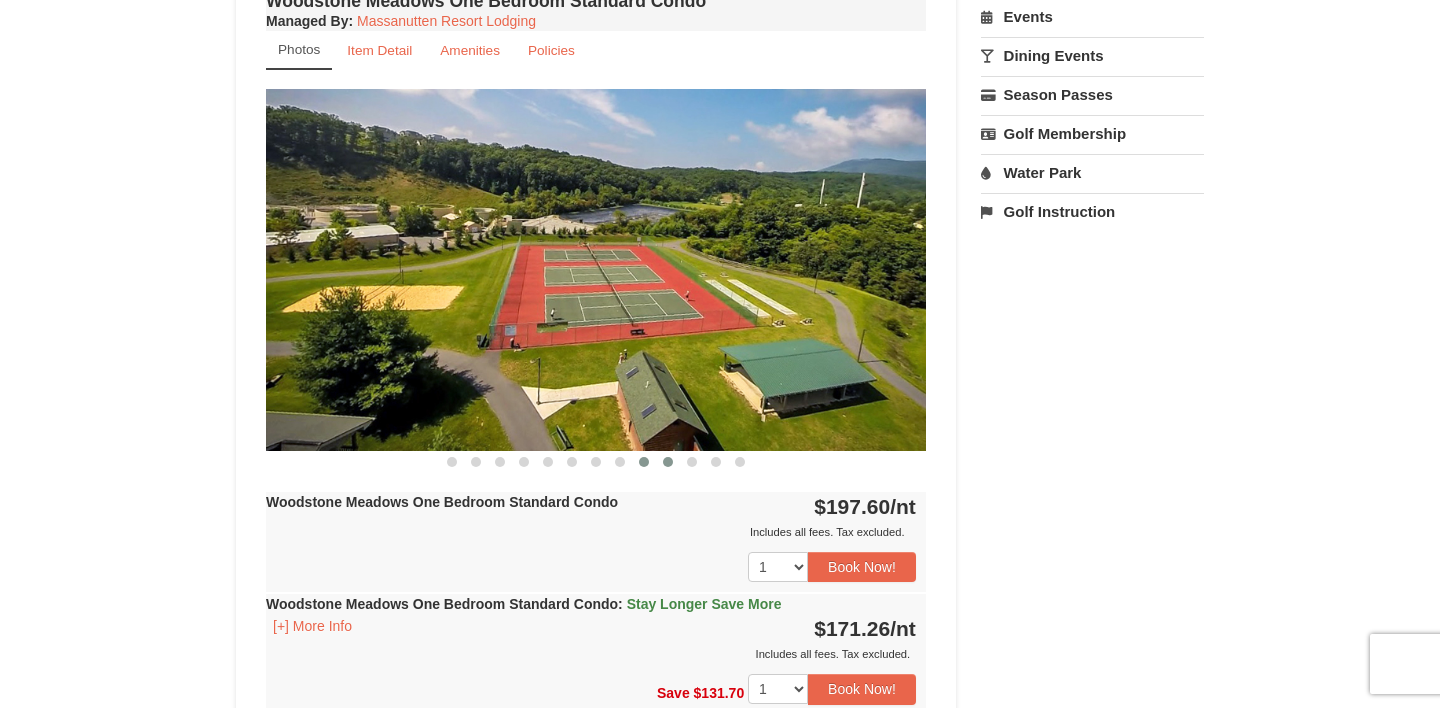 click at bounding box center (668, 462) 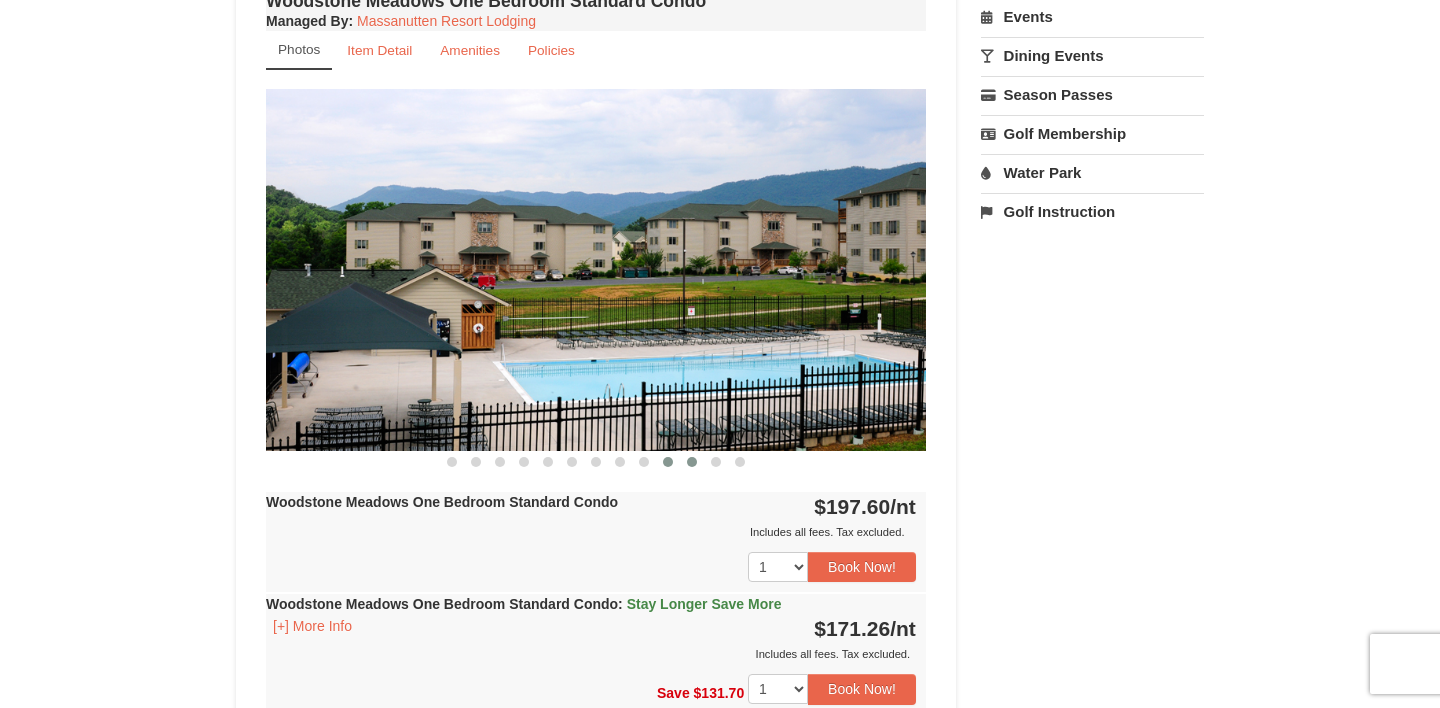 click at bounding box center [692, 462] 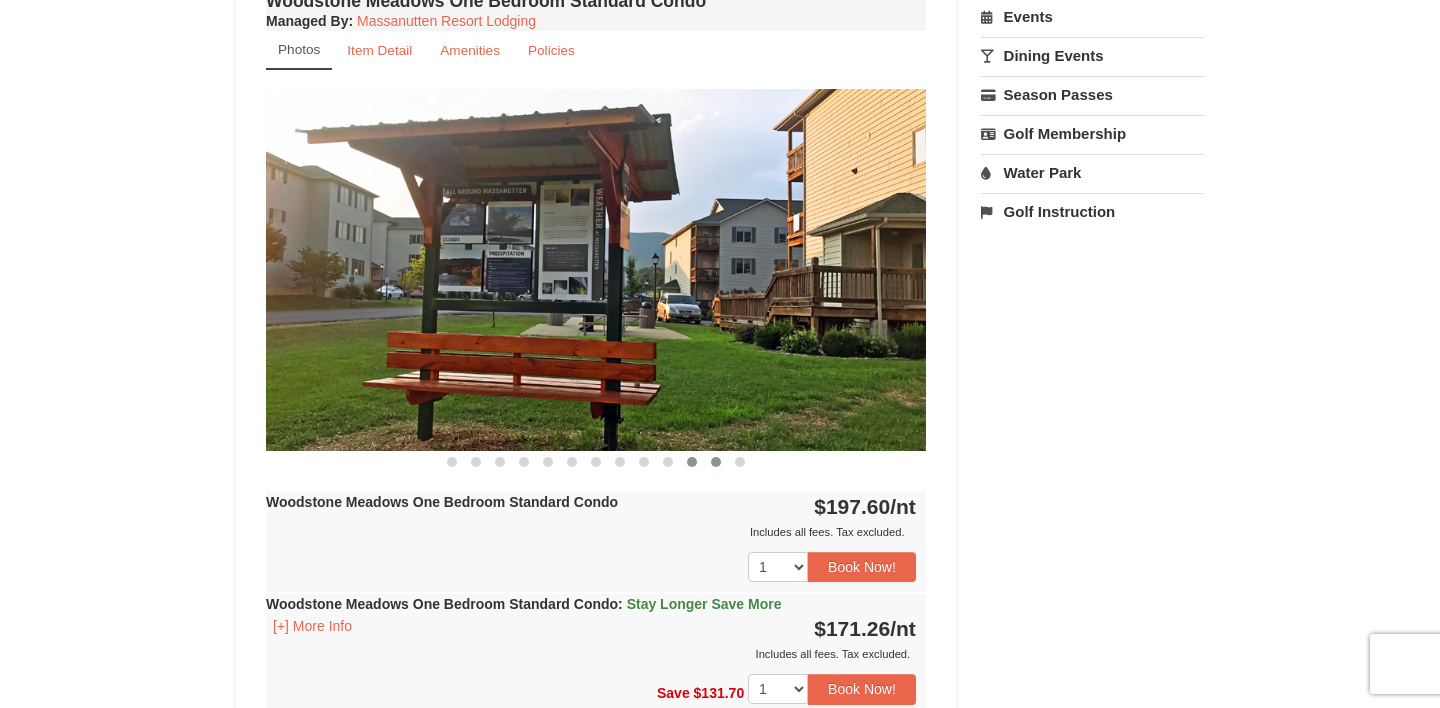 click at bounding box center [716, 462] 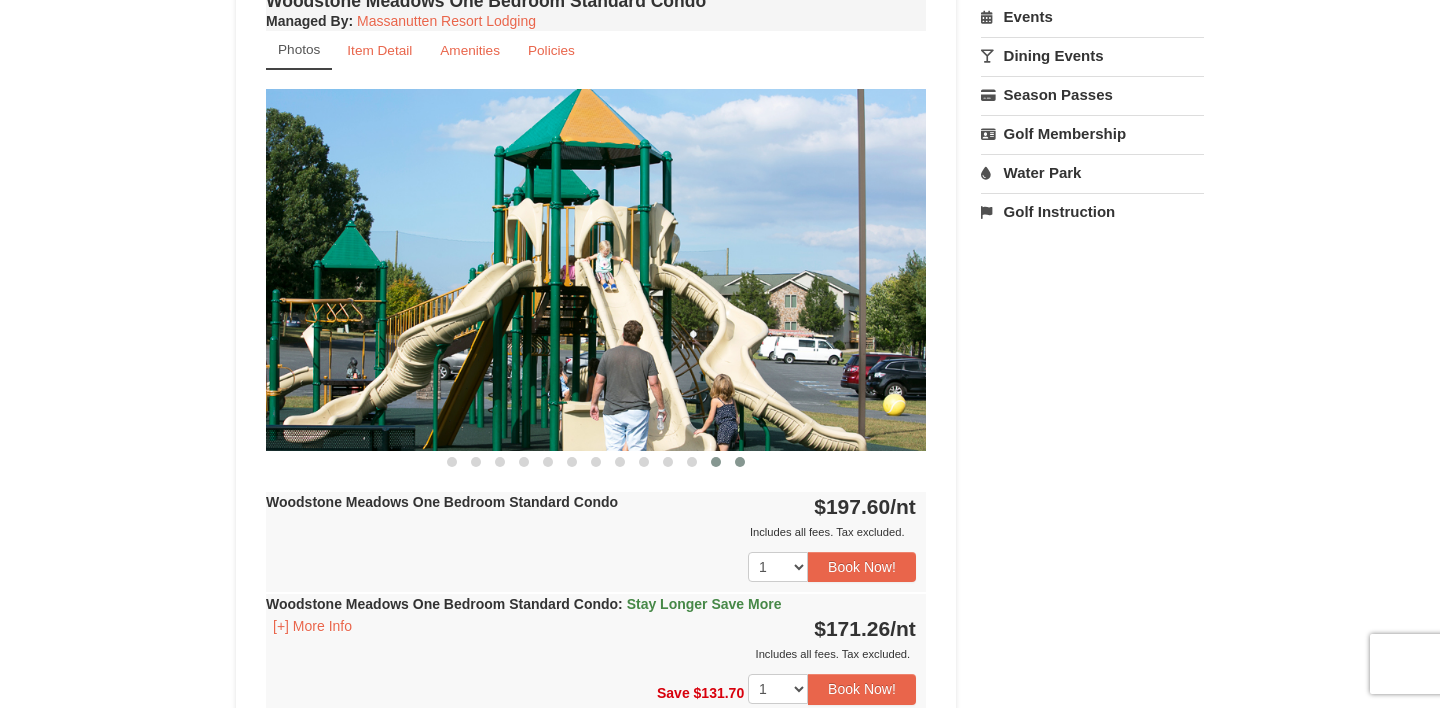 click at bounding box center (740, 462) 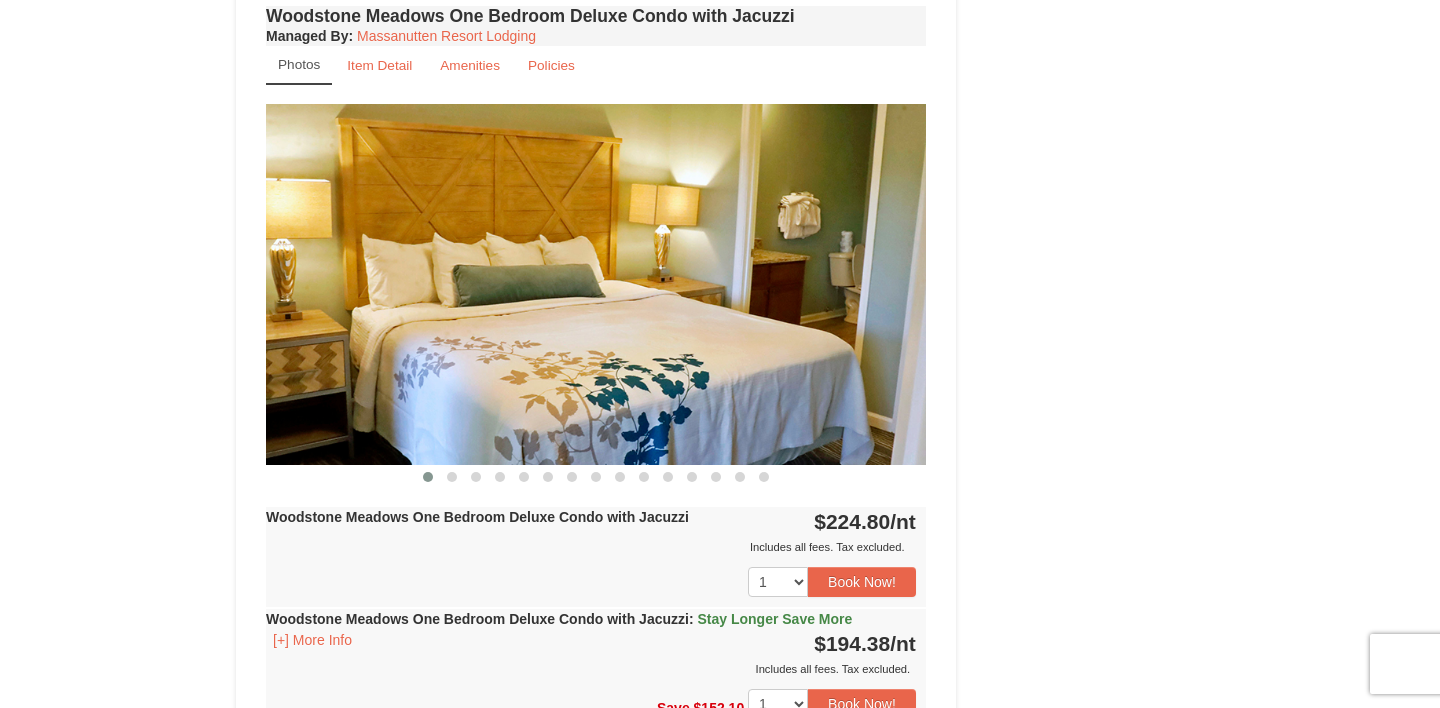 scroll, scrollTop: 1687, scrollLeft: 0, axis: vertical 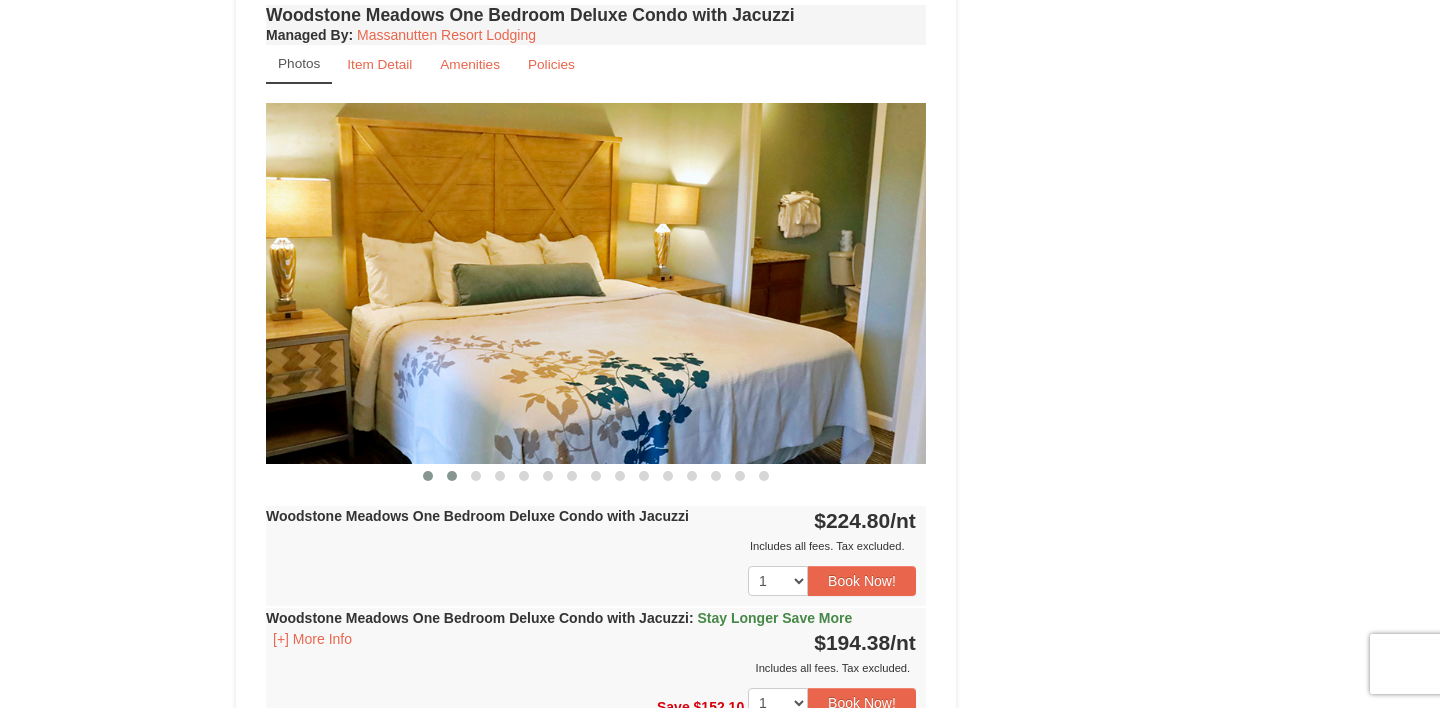 click at bounding box center [428, 476] 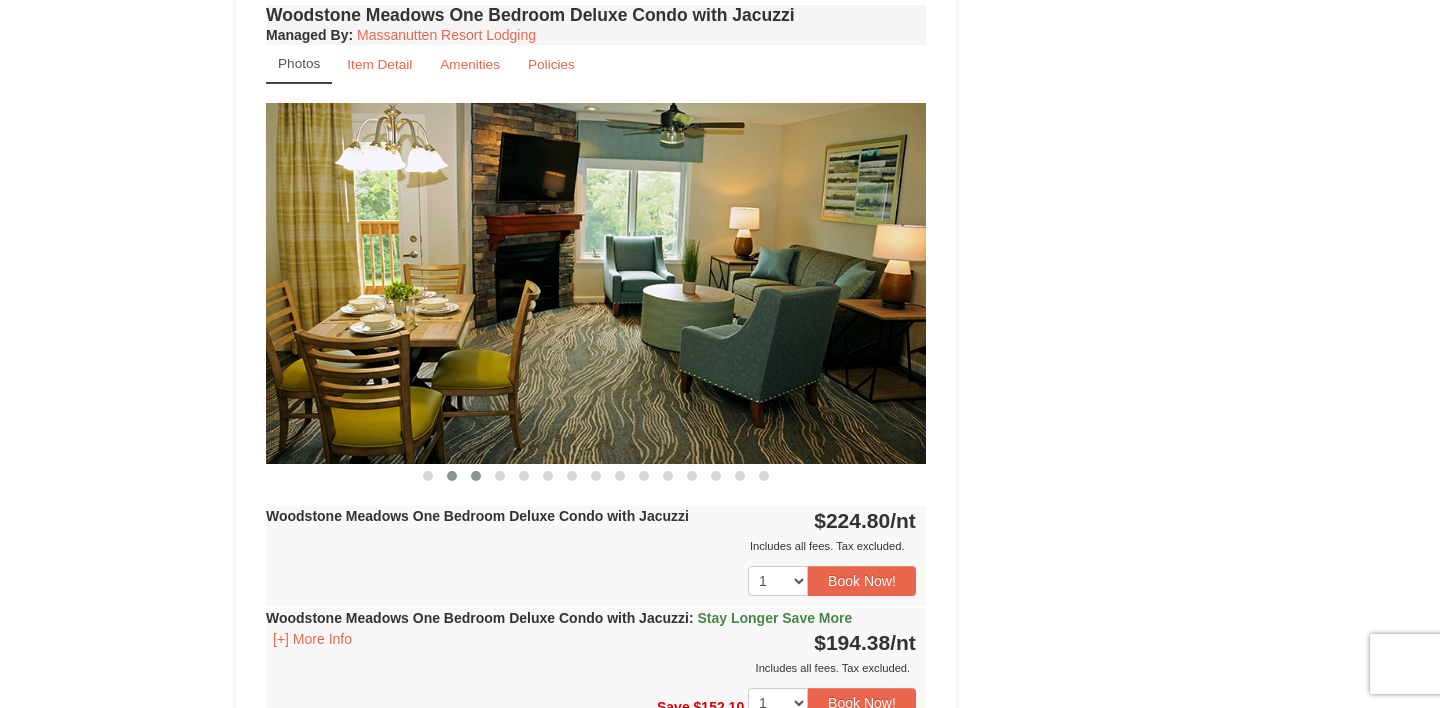 click at bounding box center [476, 476] 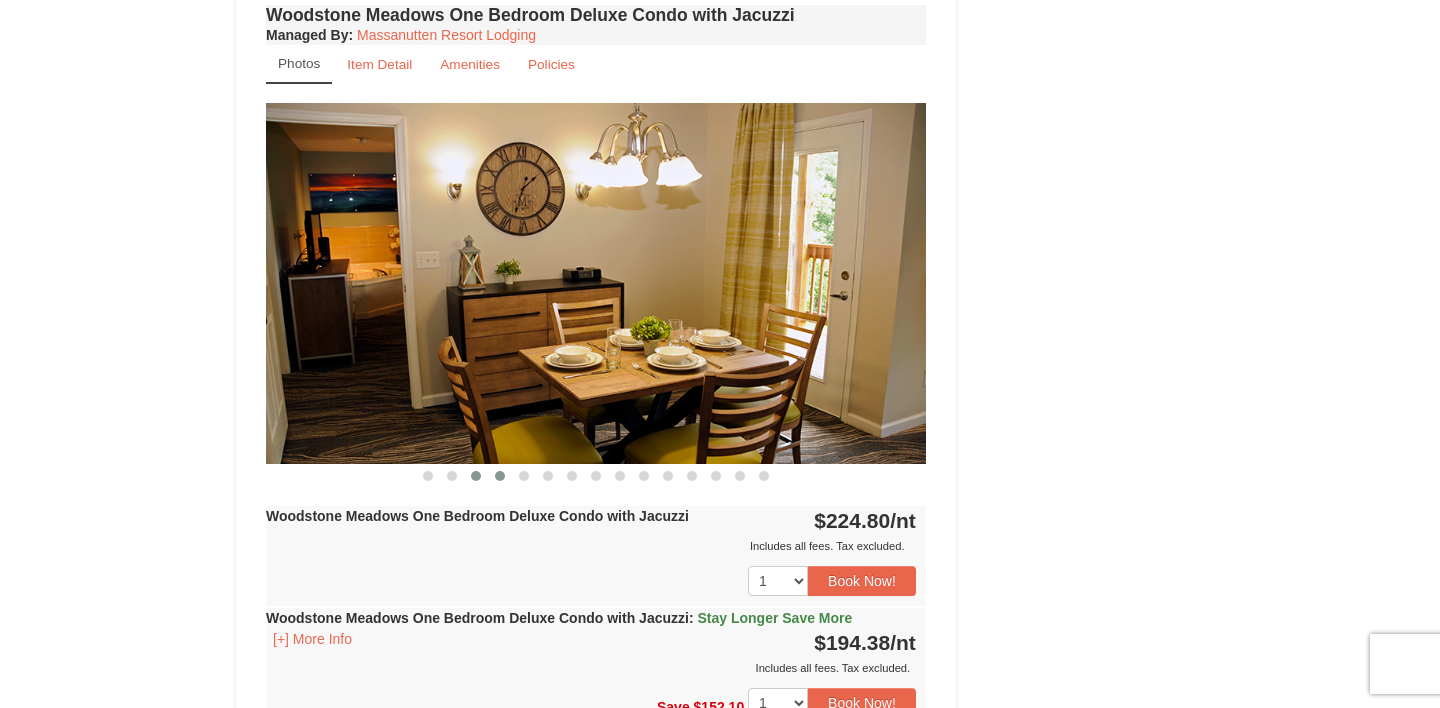 click at bounding box center (428, 476) 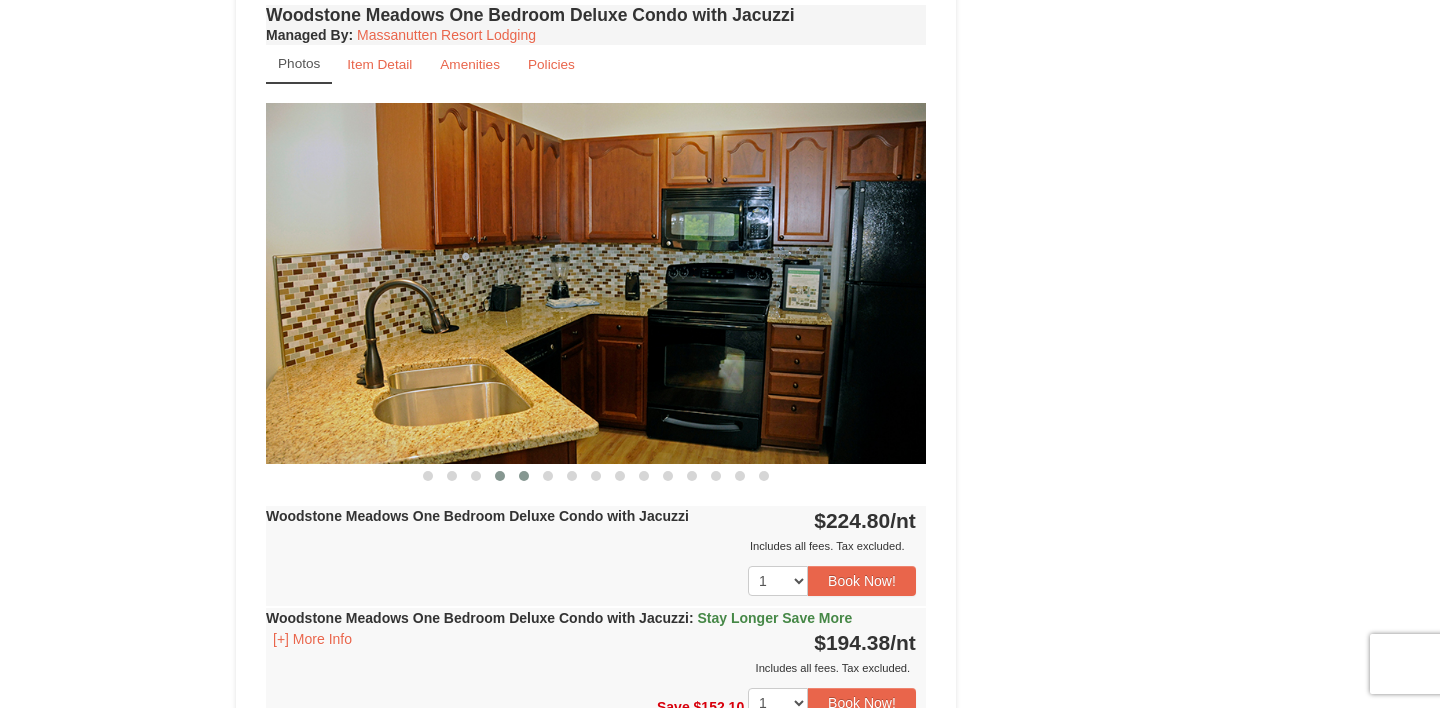 click at bounding box center [524, 476] 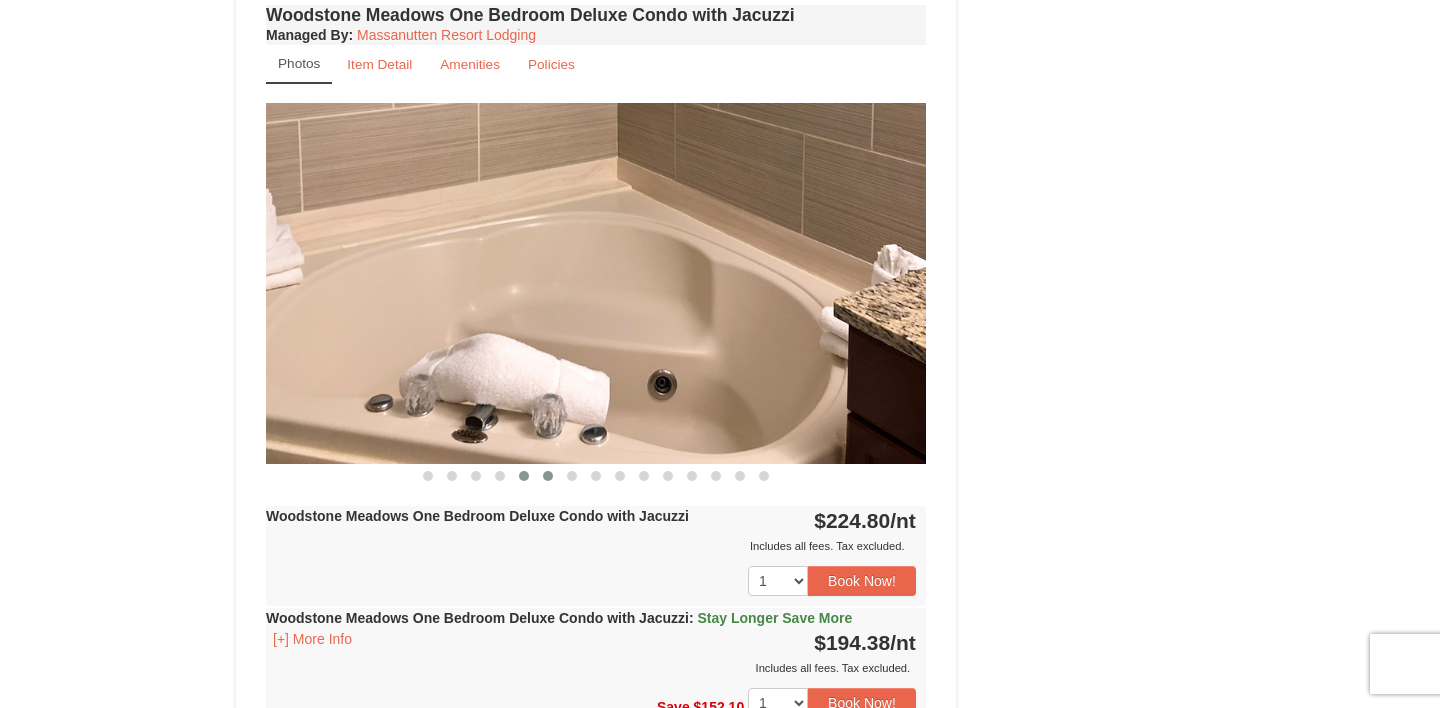 click at bounding box center [548, 476] 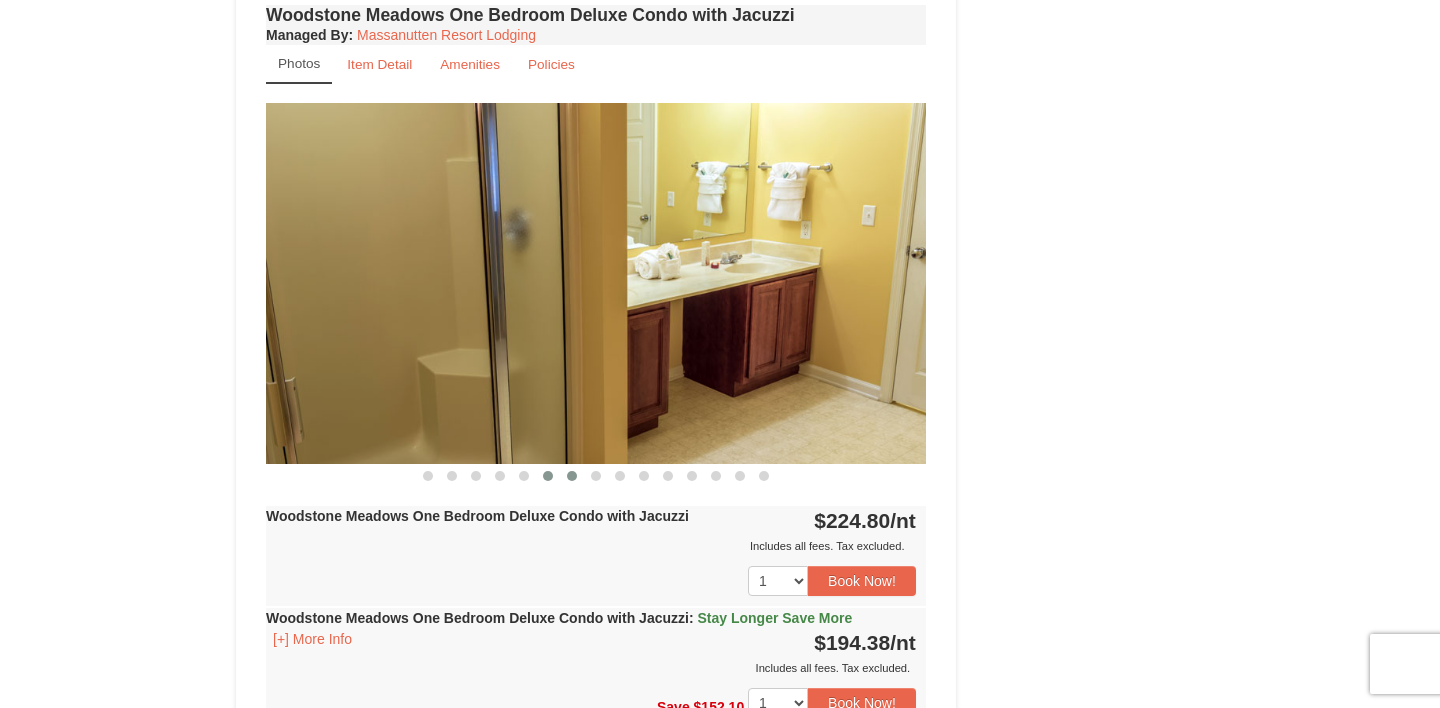click at bounding box center (572, 476) 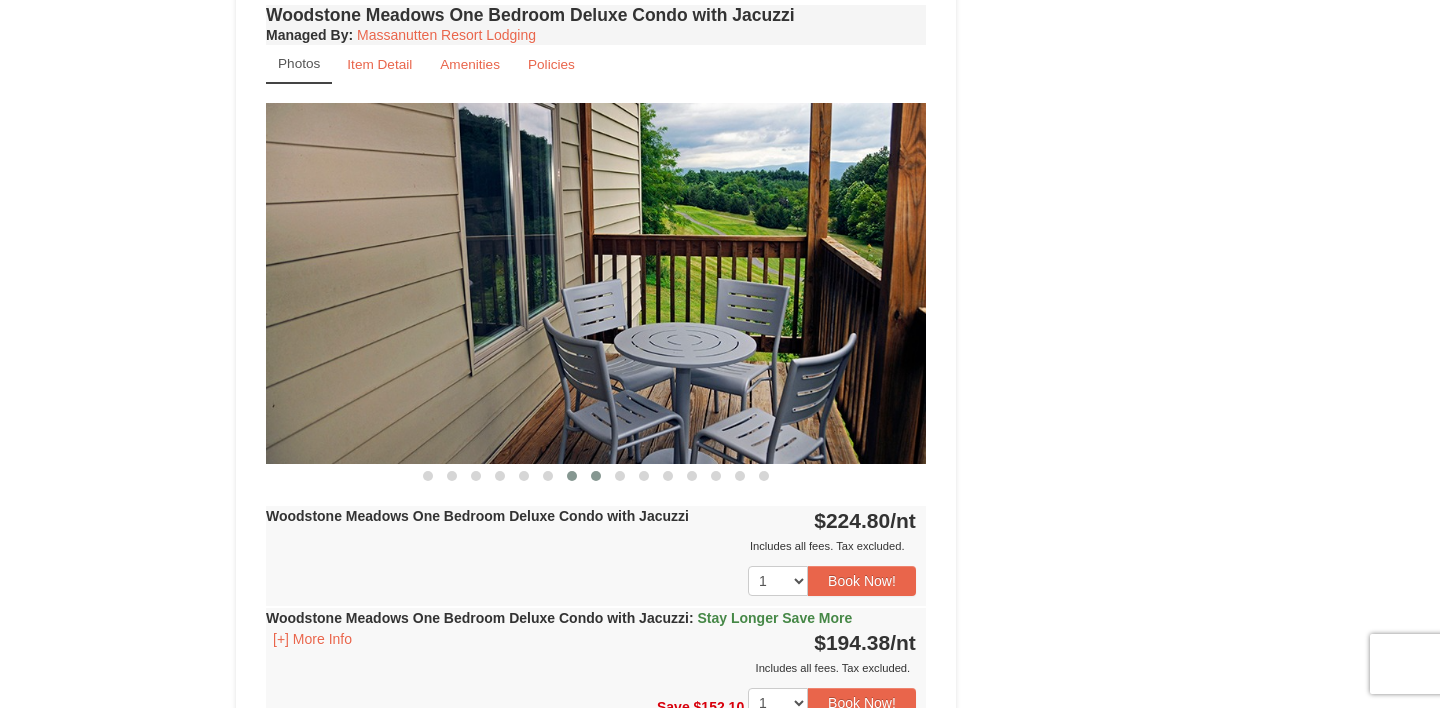 click at bounding box center [428, 476] 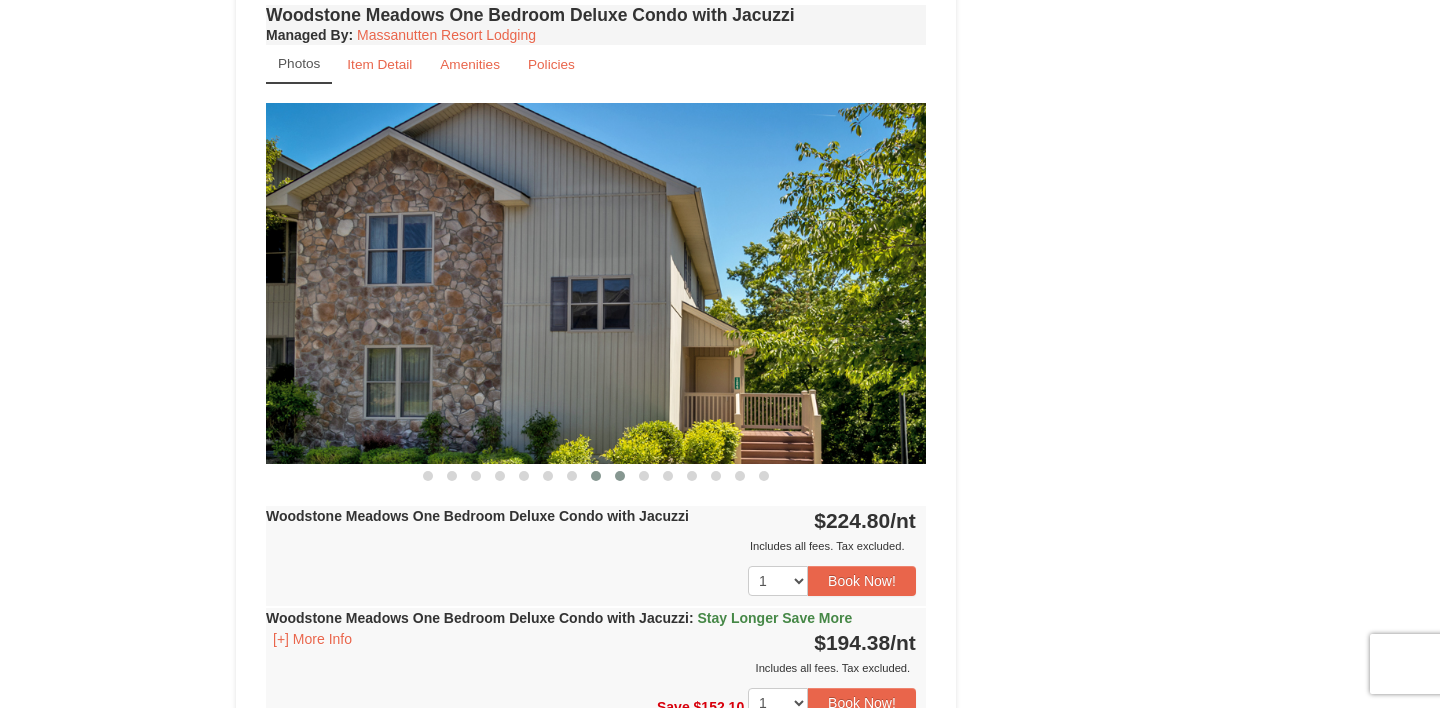 click at bounding box center (620, 476) 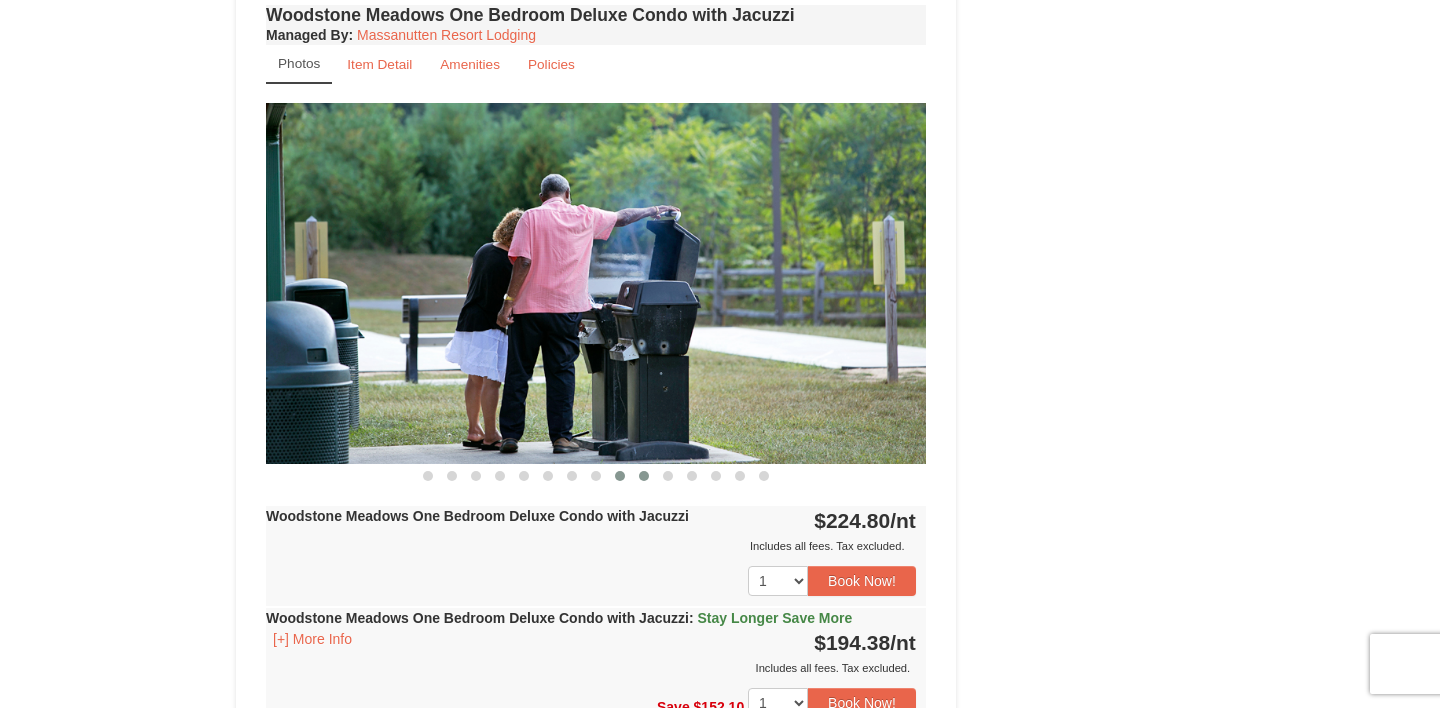 click at bounding box center (644, 476) 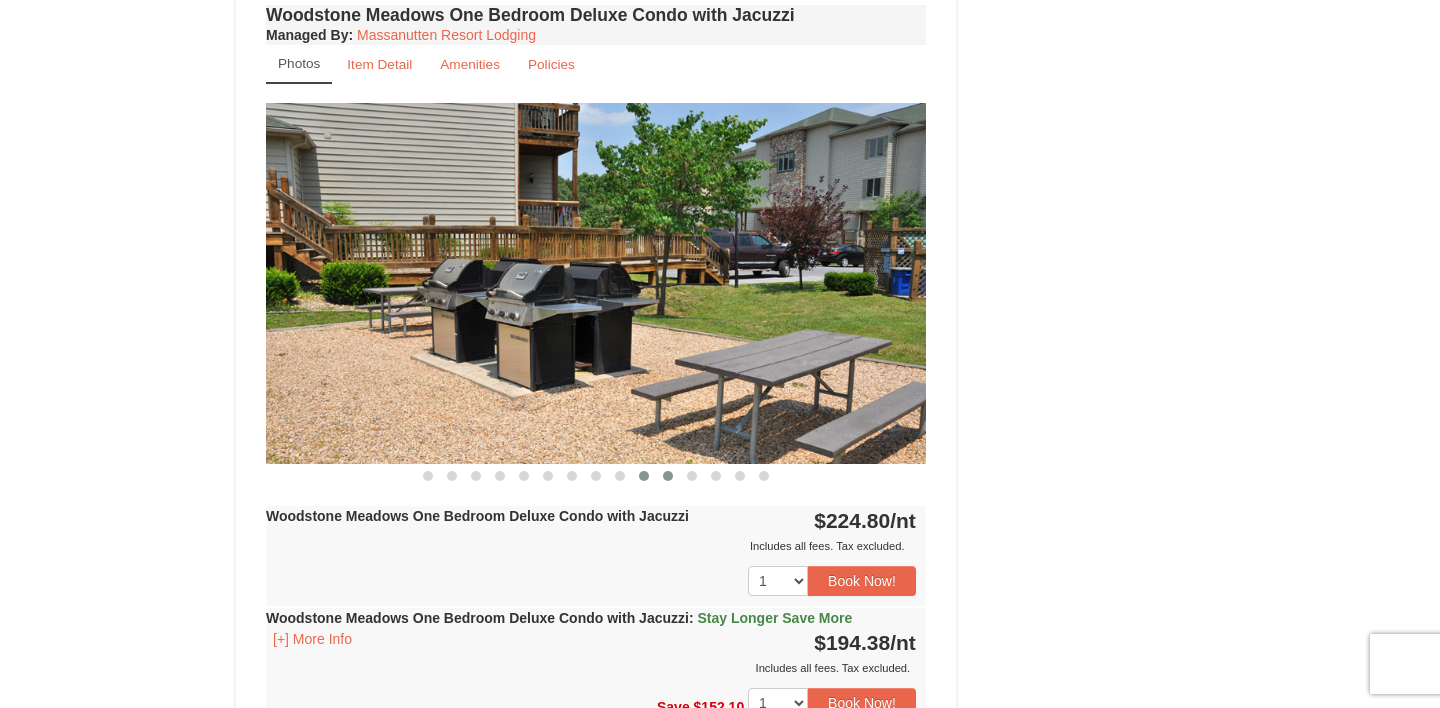 click at bounding box center [428, 476] 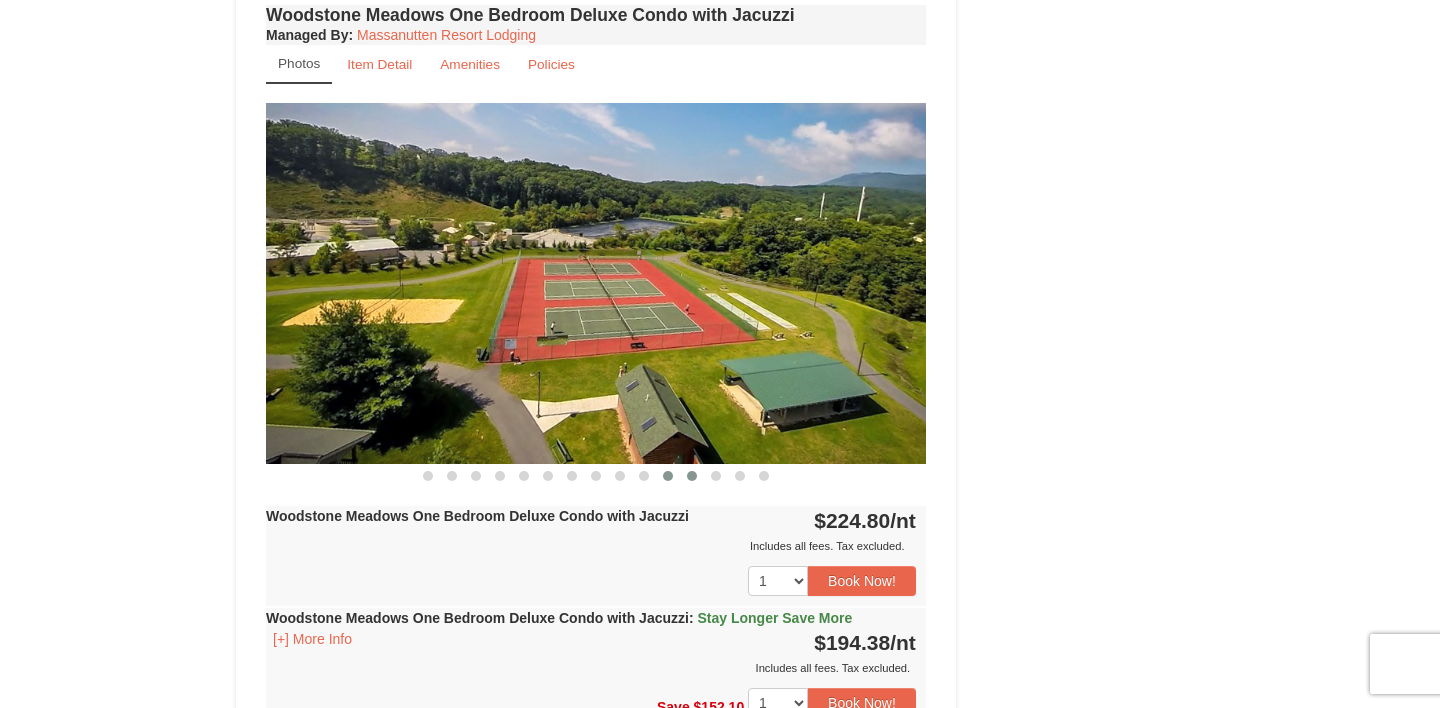 click at bounding box center (428, 476) 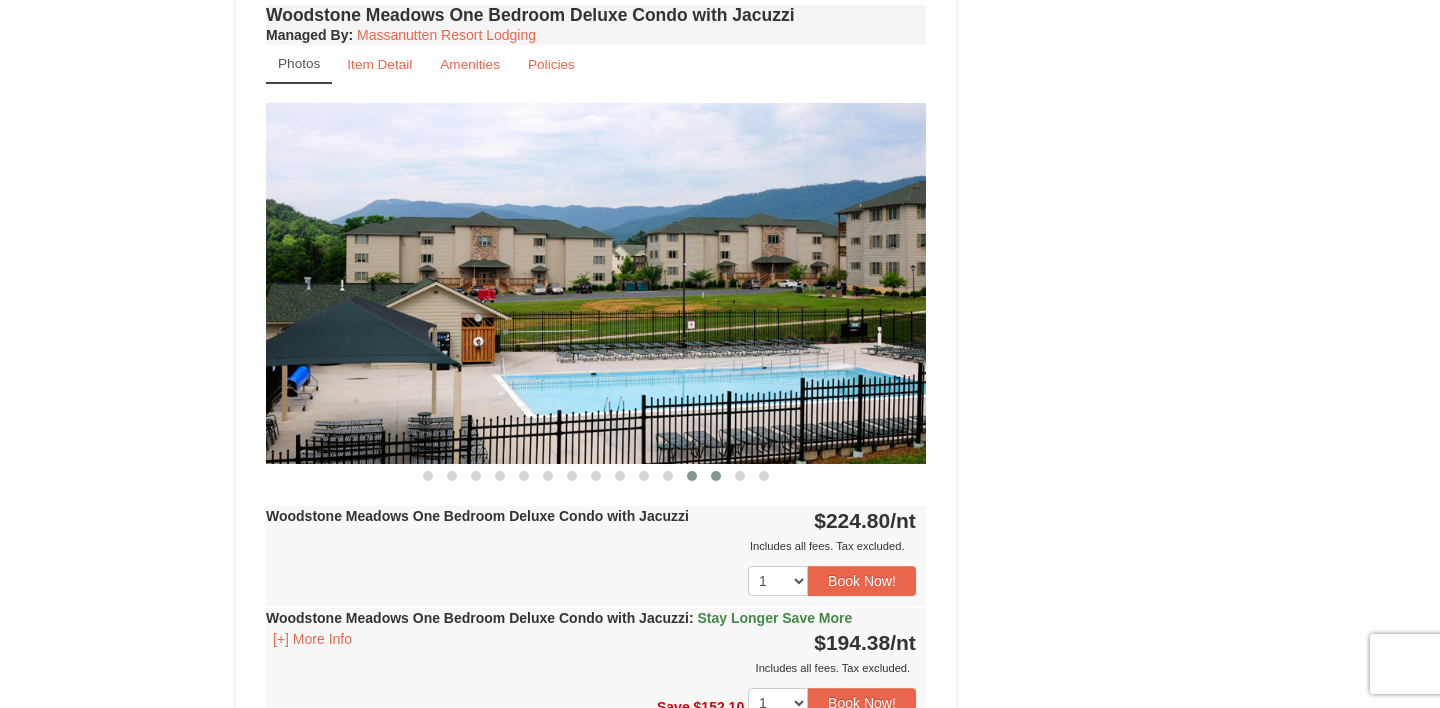 click at bounding box center [716, 476] 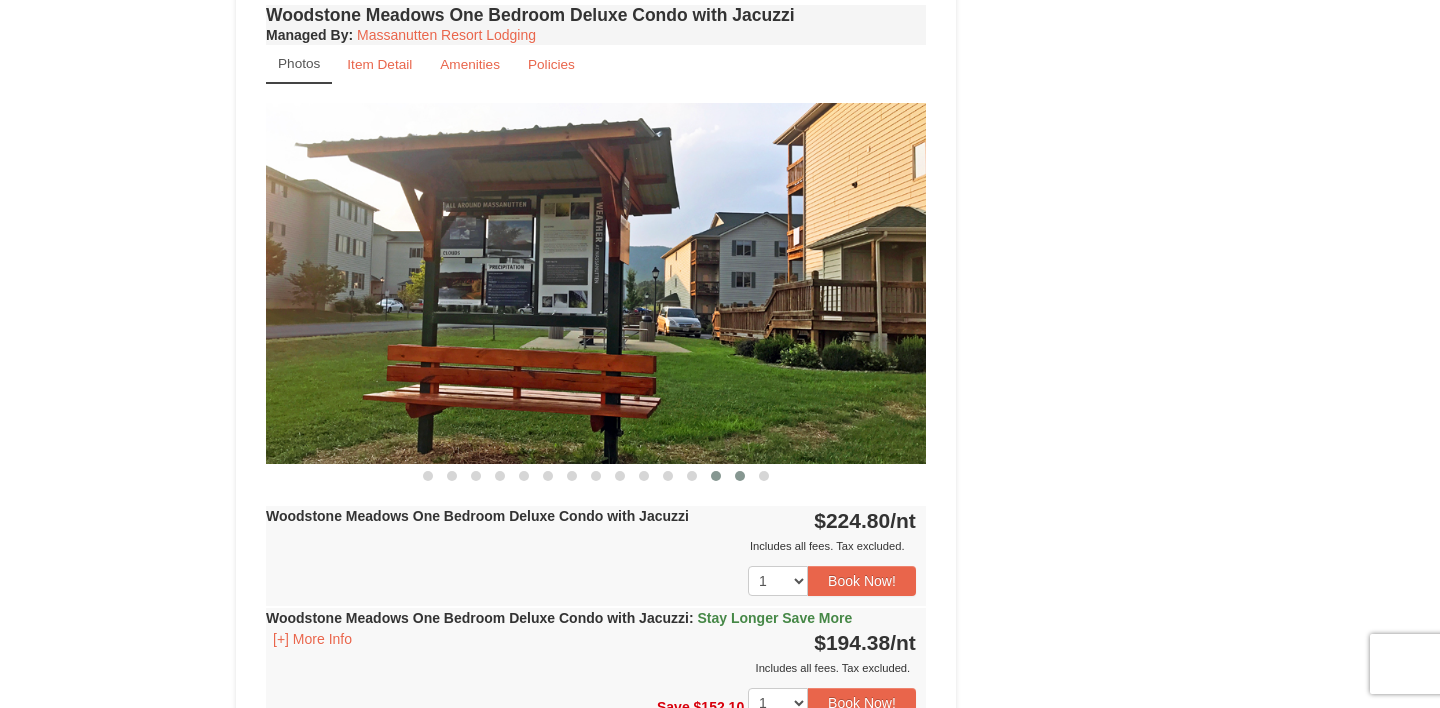 click at bounding box center [740, 476] 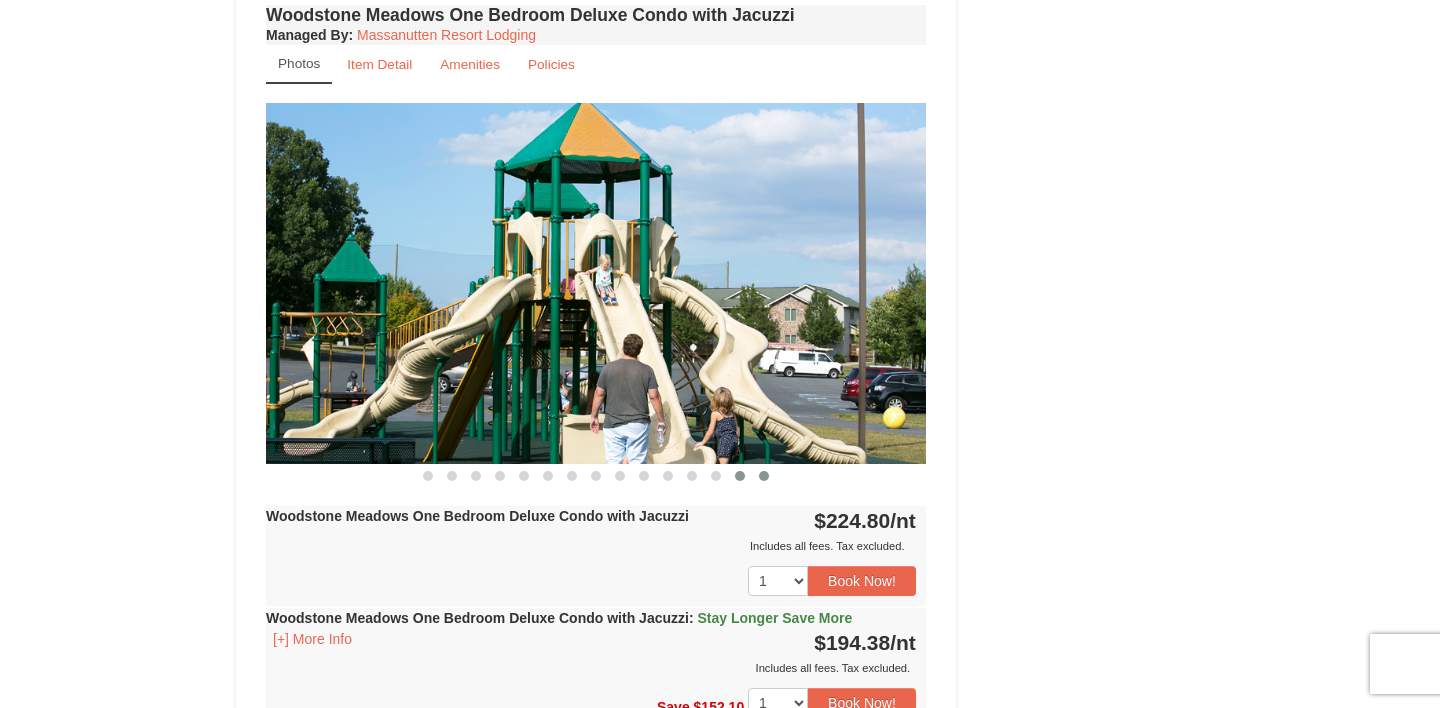 click at bounding box center (764, 476) 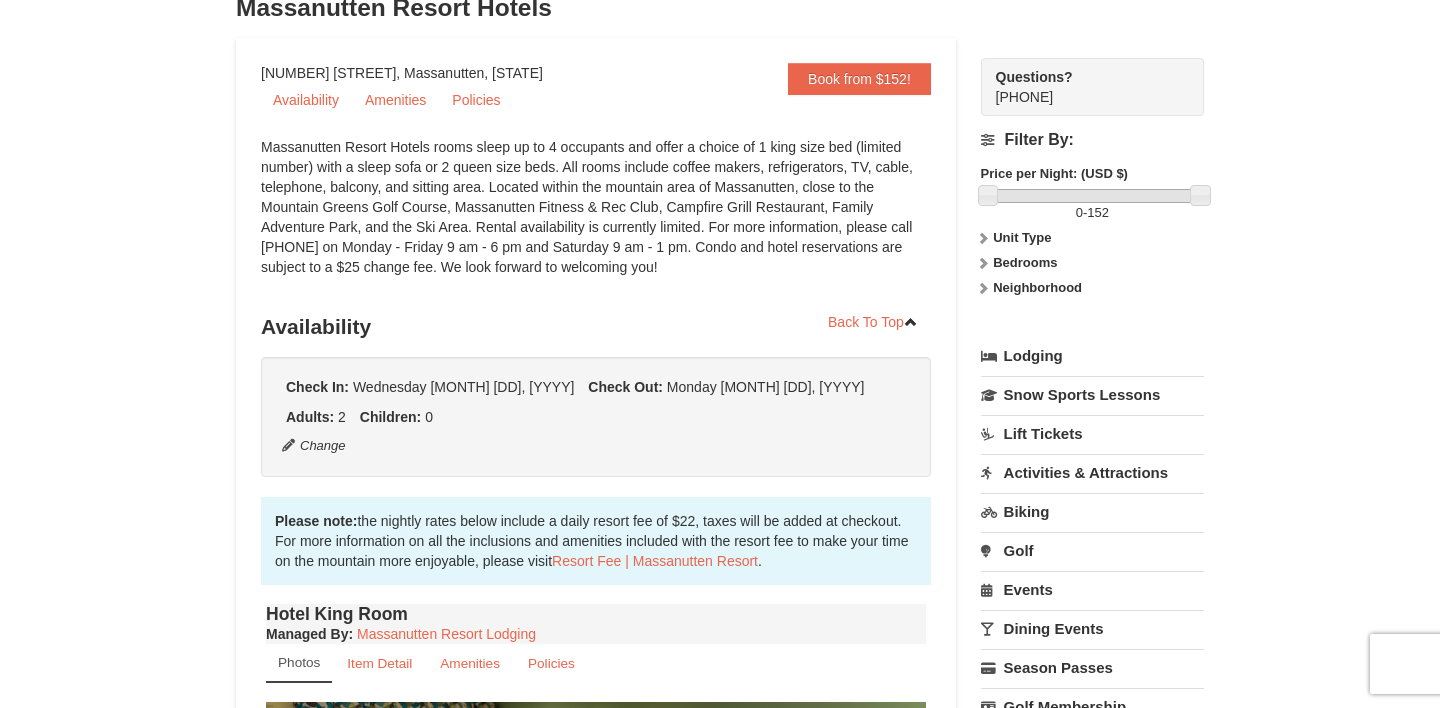 scroll, scrollTop: 157, scrollLeft: 0, axis: vertical 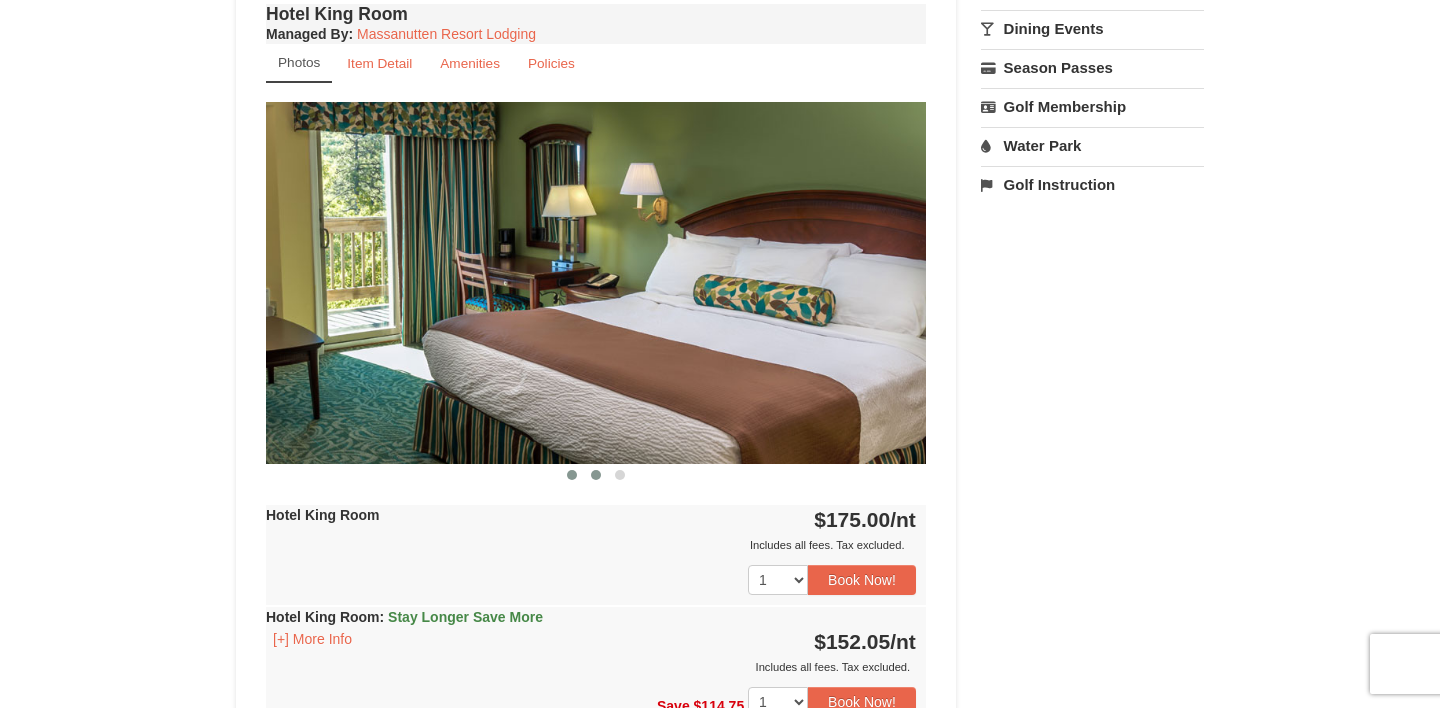 click at bounding box center (572, 475) 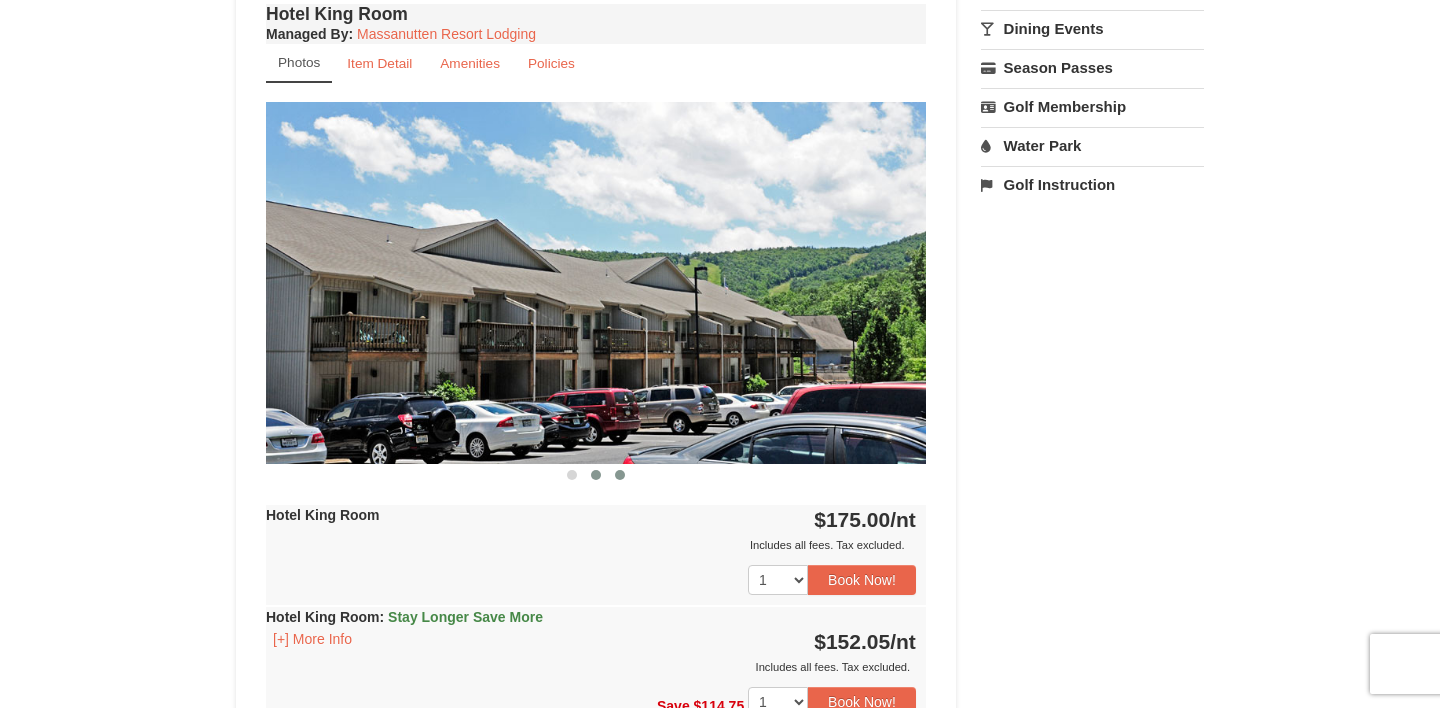 click at bounding box center [572, 475] 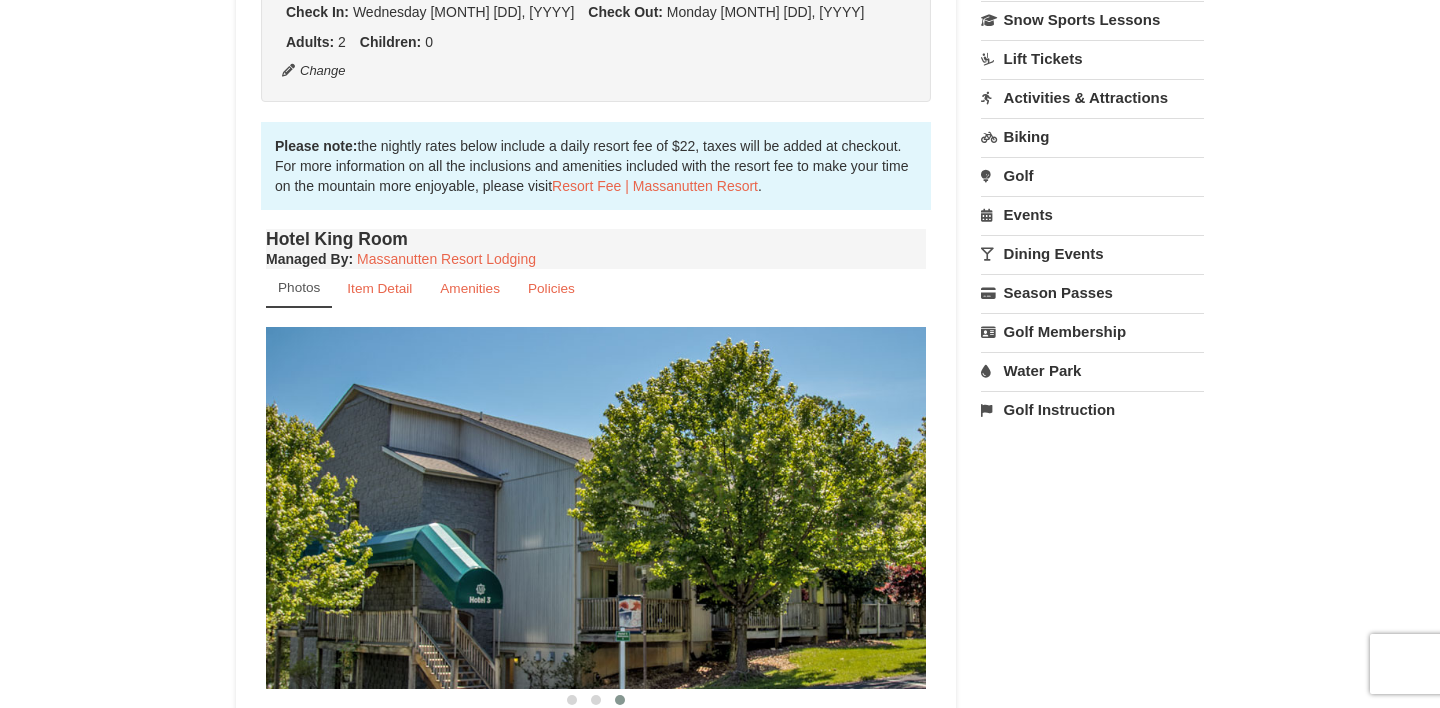 scroll, scrollTop: 521, scrollLeft: 0, axis: vertical 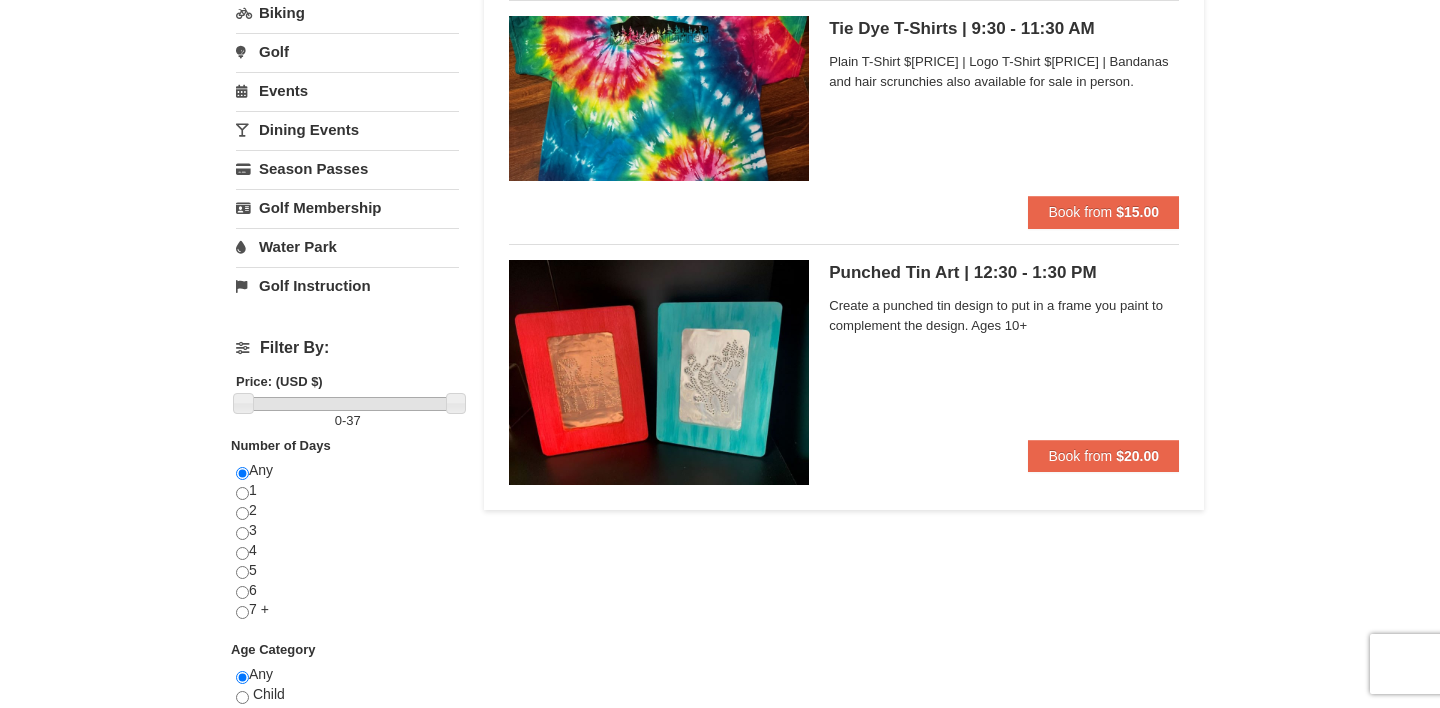 click at bounding box center [659, 372] 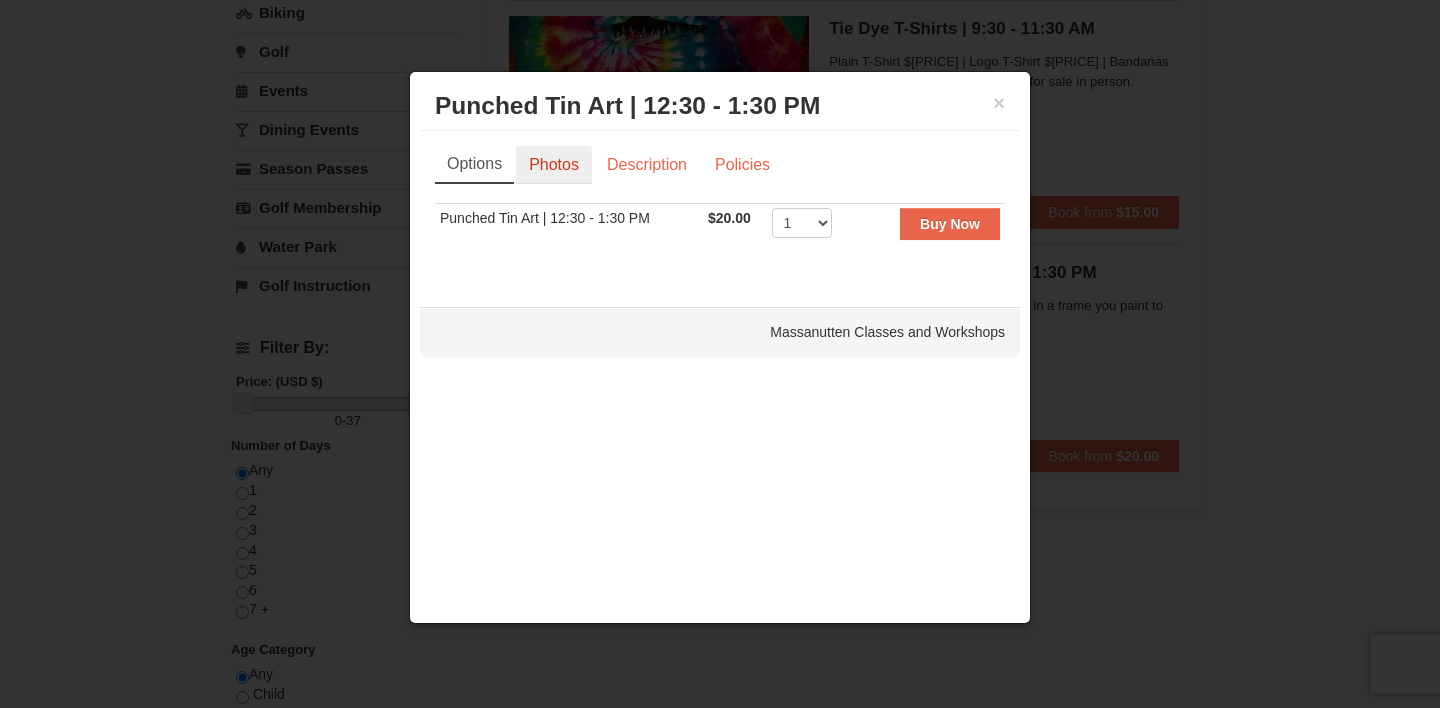 click on "Photos" at bounding box center (554, 165) 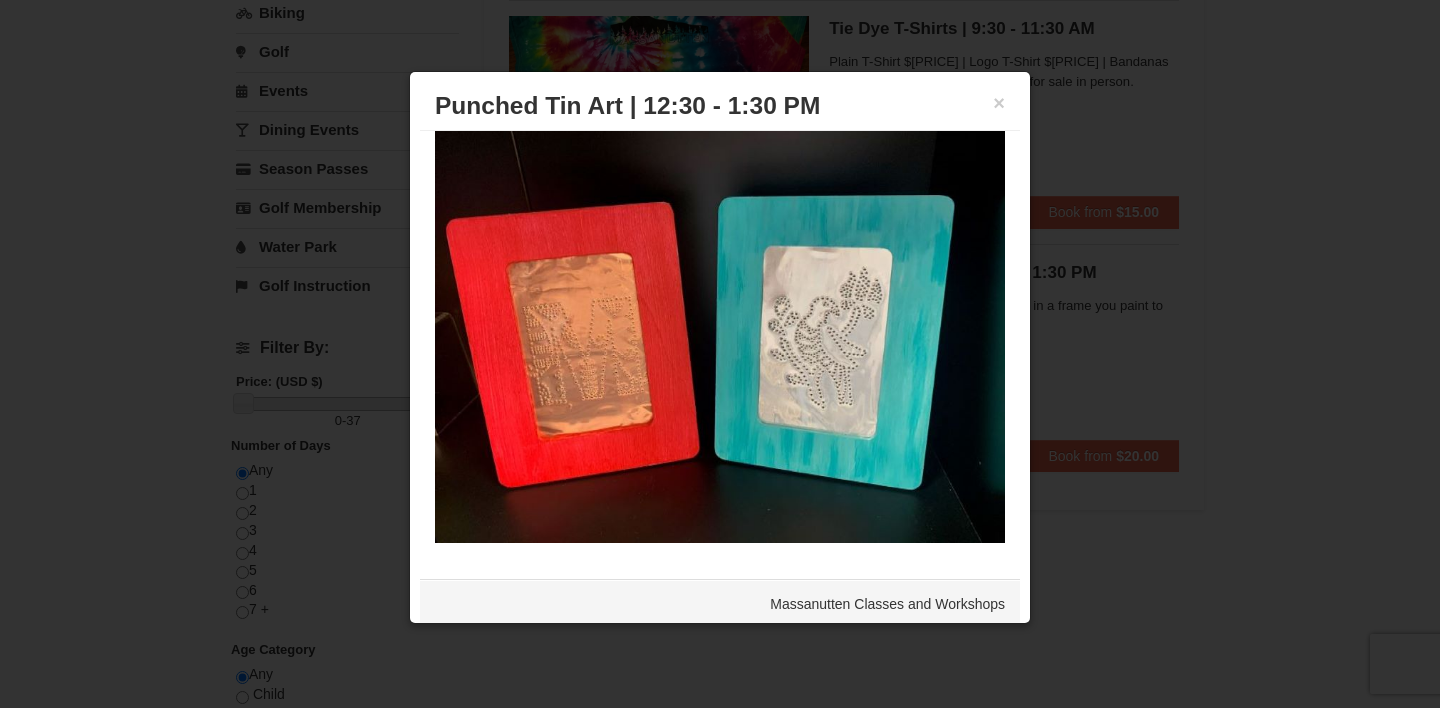 scroll, scrollTop: 92, scrollLeft: 0, axis: vertical 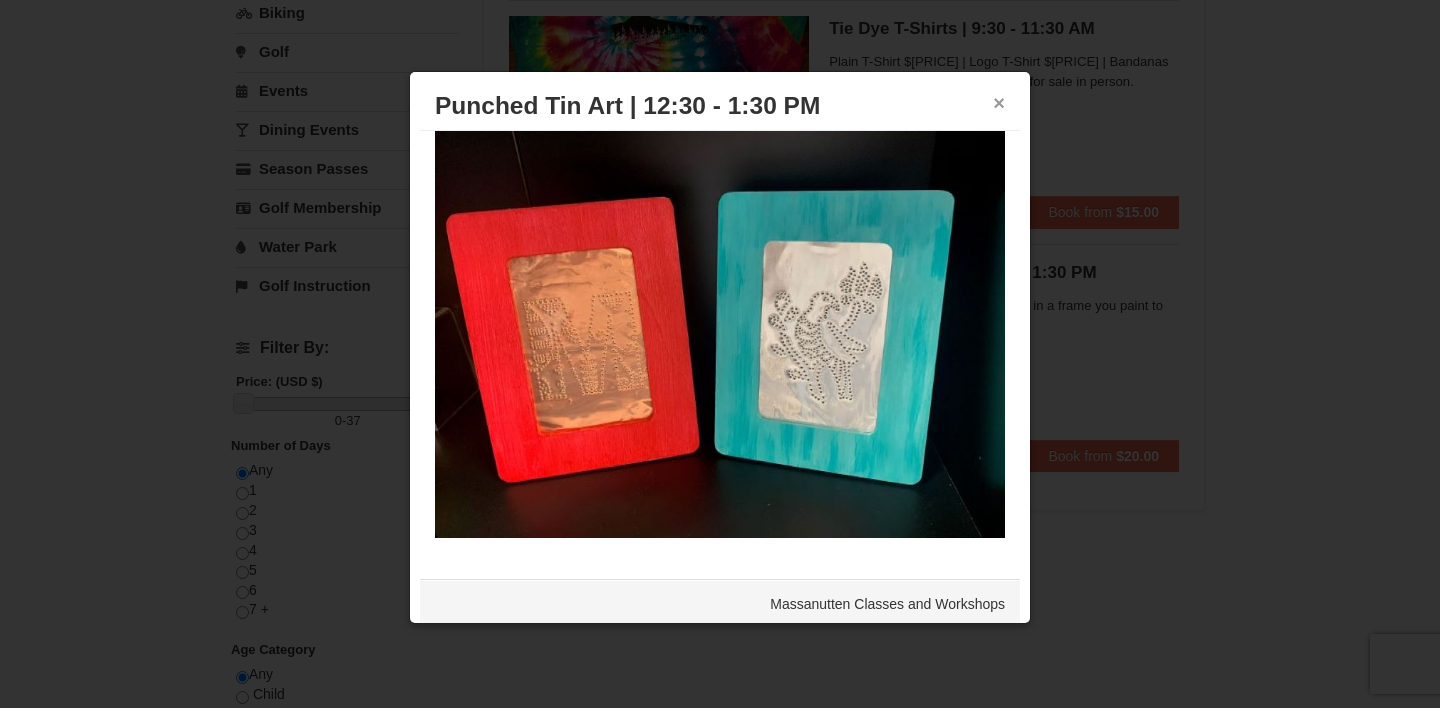 click on "×" at bounding box center [999, 103] 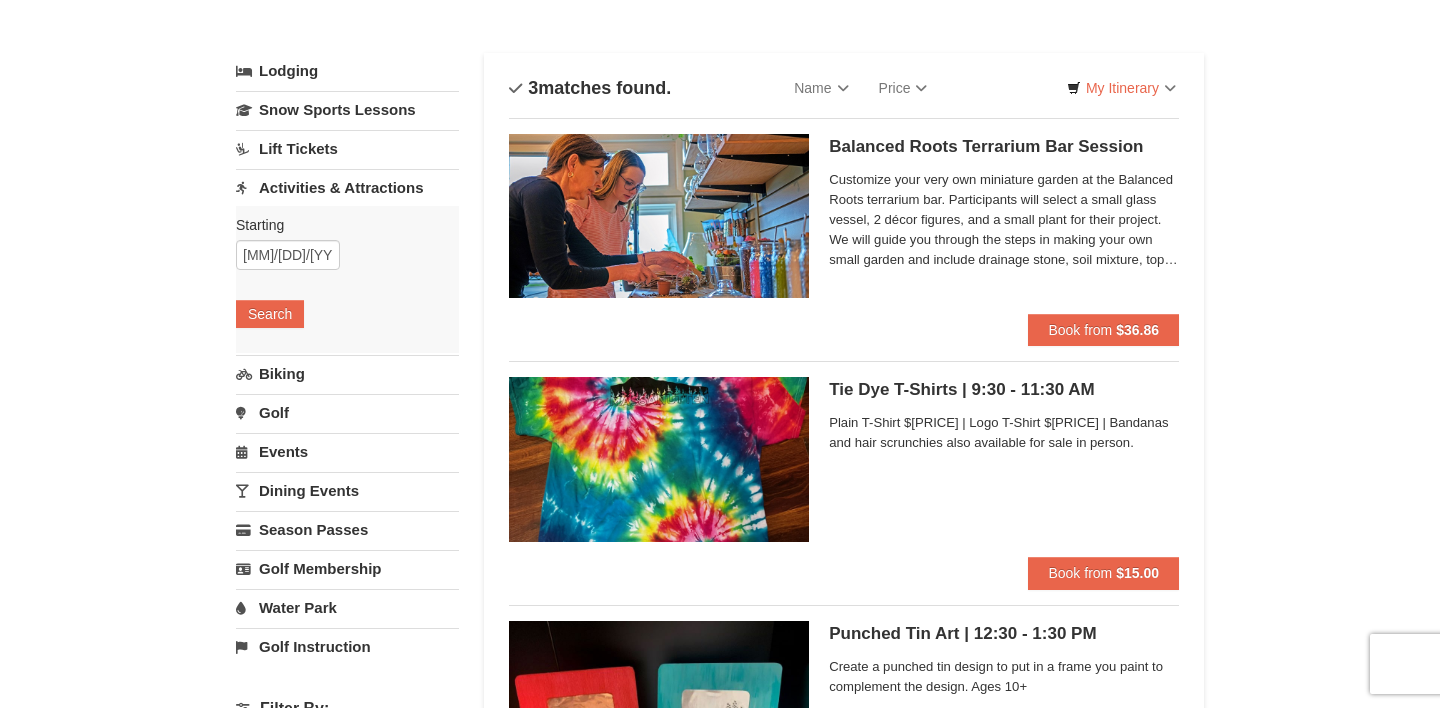 scroll, scrollTop: 61, scrollLeft: 0, axis: vertical 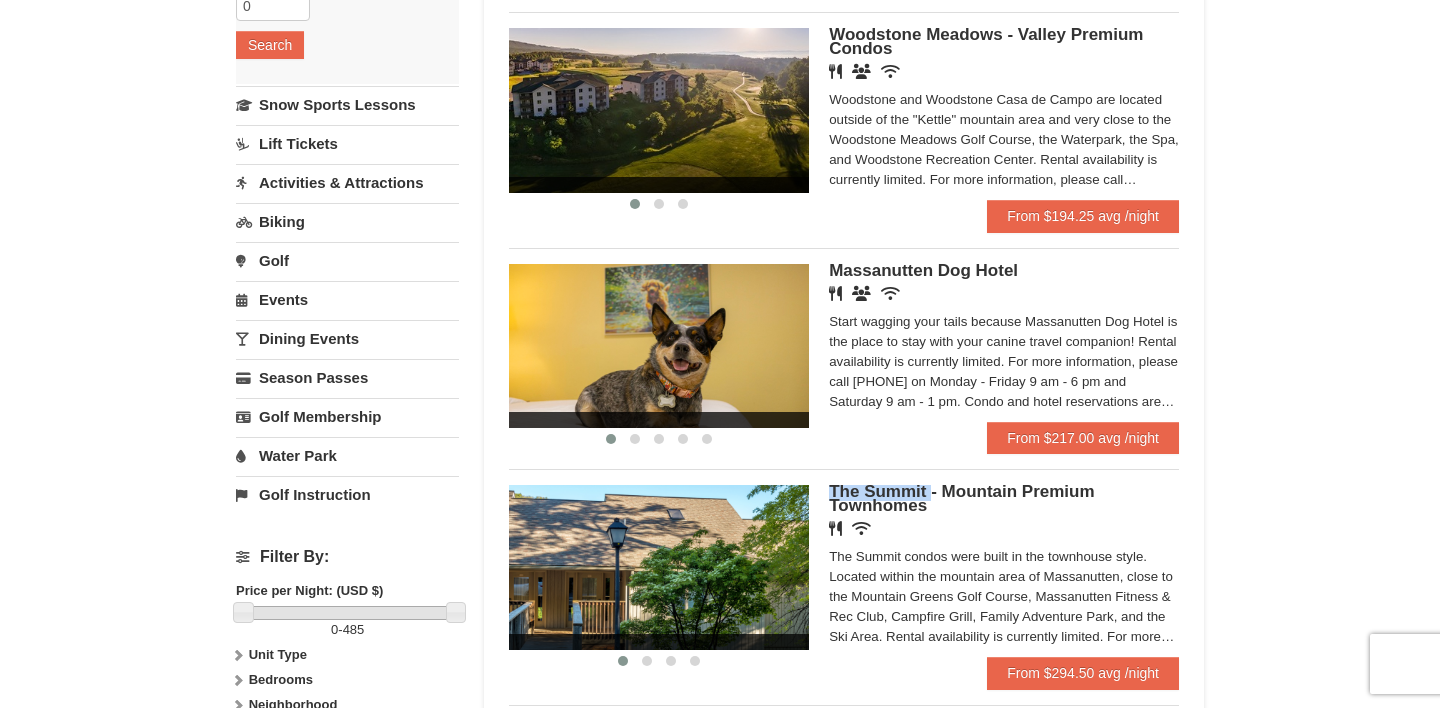 click on "‹ ›
The Summit - Mountain Premium Townhomes
Restaurant Wireless Internet (free)
The Summit condos were built in the townhouse style. Located within the mountain area of Massanutten, close to the Mountain Greens Golf Course, Massanutten Fitness & Rec Club, Campfire Grill, Family Adventure Park, and the Ski Area.
Rental availability is currently limited. For more information, please call 540.289.4952 on Monday - Friday 9 am - 6 pm and Saturday 9 am - 1 pm. Condo and hotel reservations are subject to a $25 change fee.
We look forward to welcoming you!" at bounding box center (844, 570) 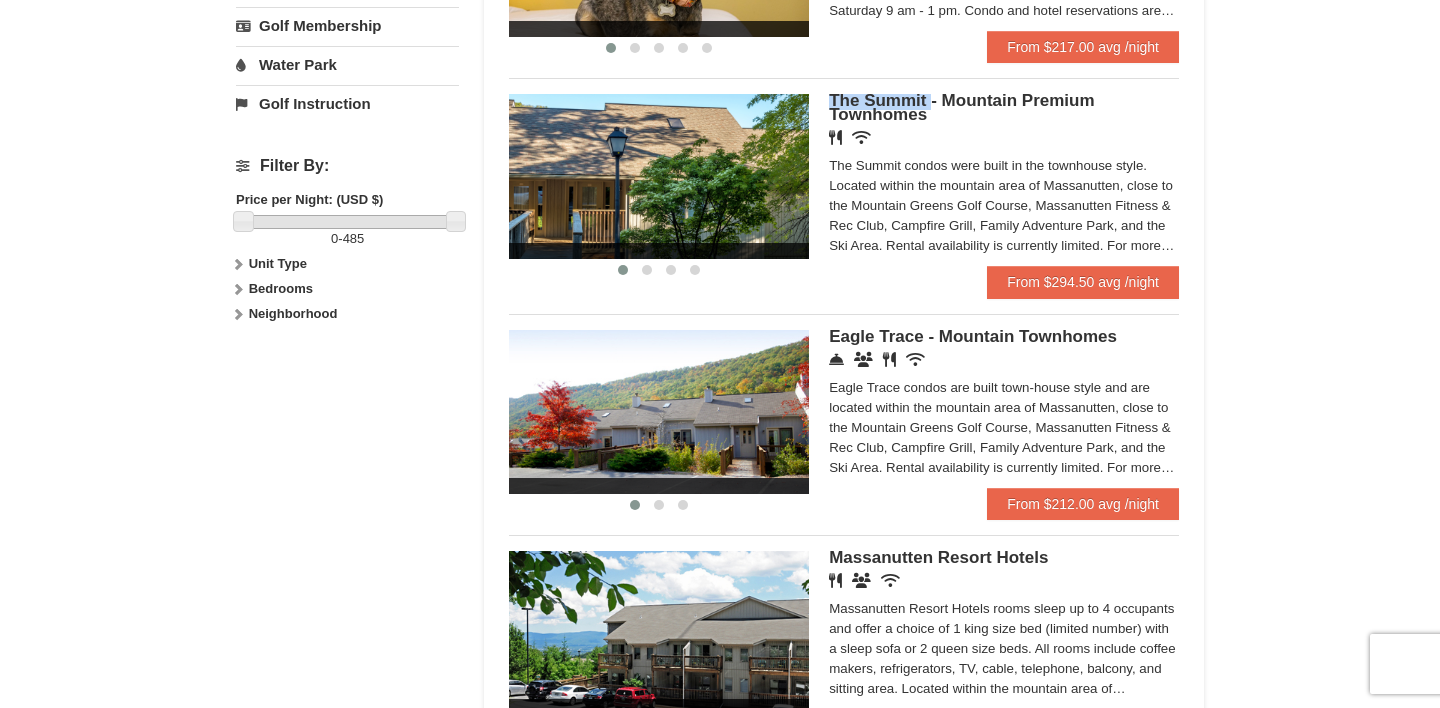 scroll, scrollTop: 877, scrollLeft: 0, axis: vertical 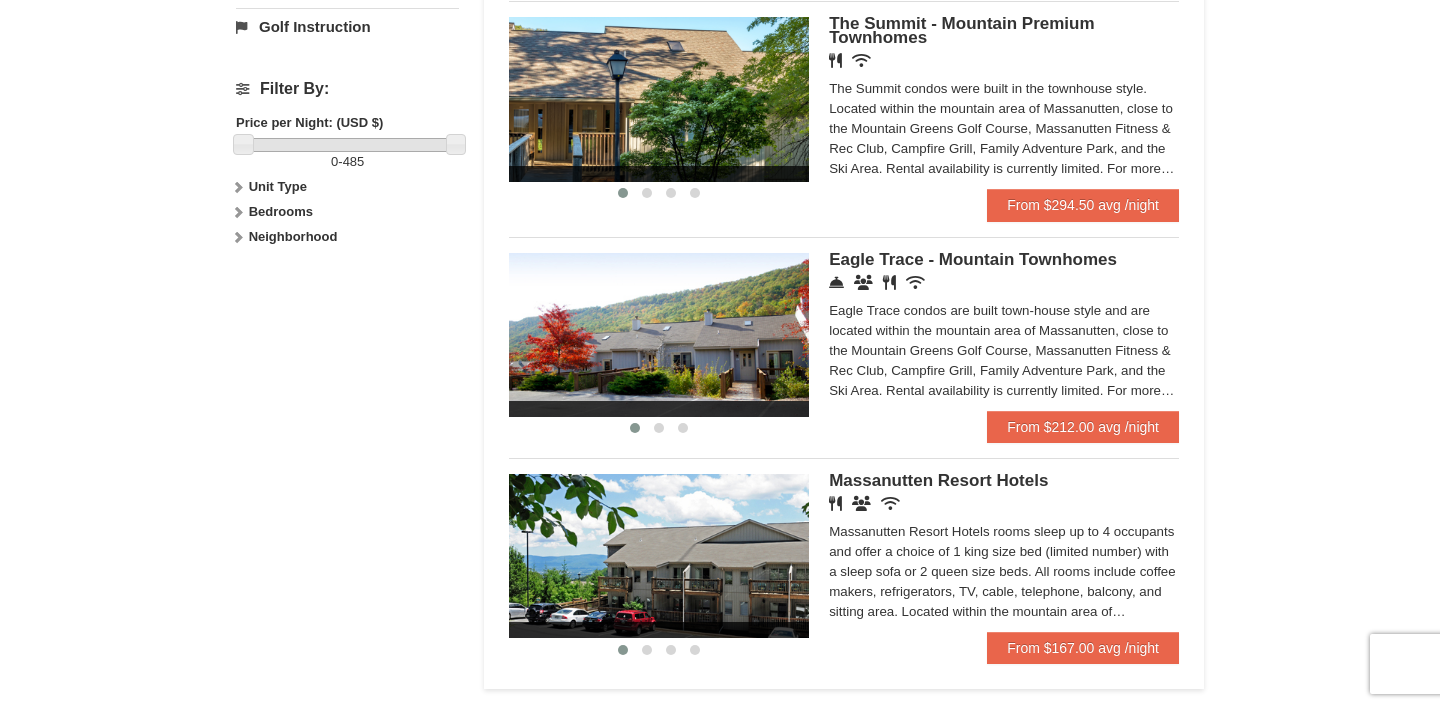 click on "Eagle Trace condos are built town-house style and are located within the mountain area of Massanutten, close to the Mountain Greens Golf Course, Massanutten Fitness & Rec Club, Campfire Grill, Family Adventure Park, and the Ski Area.
Rental availability is currently limited. For more information, please call 540.289.4952 on Monday - Friday 9 am - 6 pm and Saturday 9 am - 1 pm. Condo and hotel reservations are subject to a $25 change fee.
Activities may be limited and advance sign-ups and ticket purchases required. For more information please visit https://www.massresort.com. Thank you for your patience and understanding. We look forward to welcoming you!" at bounding box center (1004, 351) 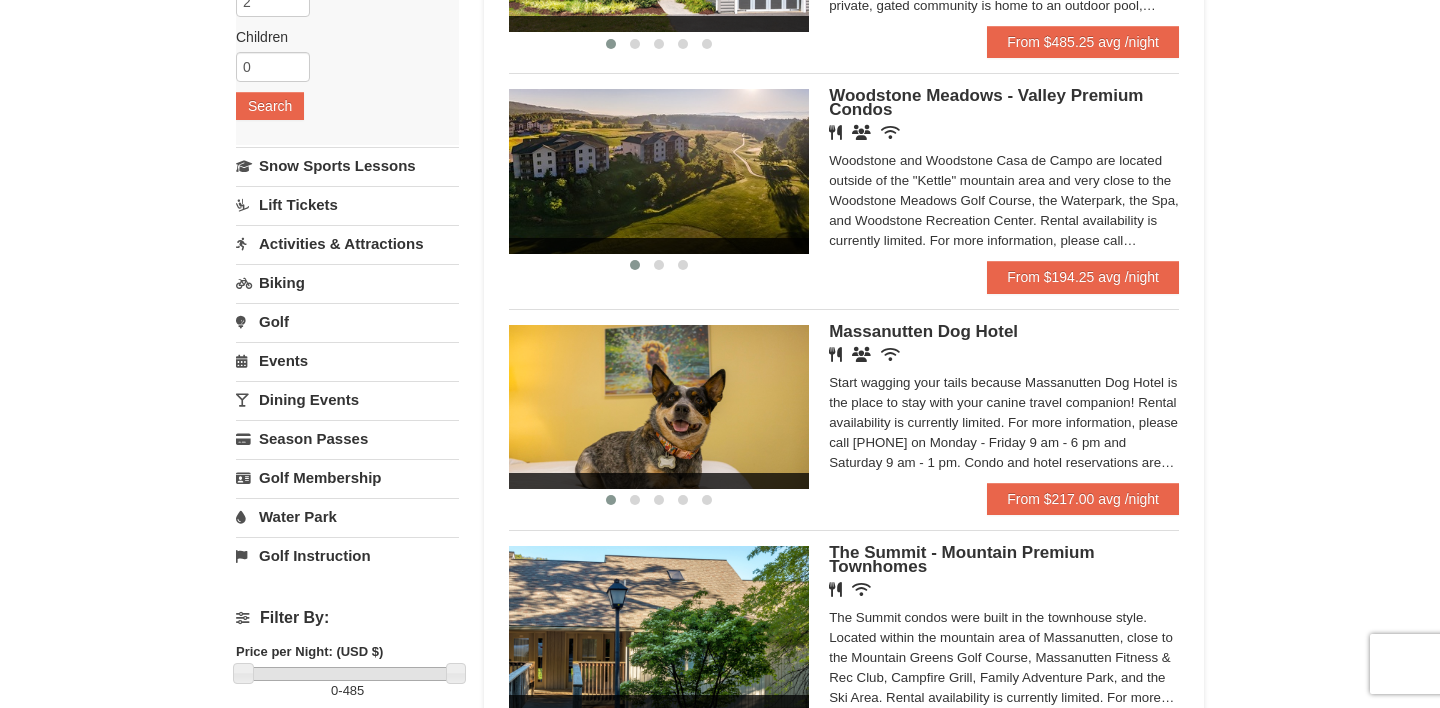 scroll, scrollTop: 401, scrollLeft: 0, axis: vertical 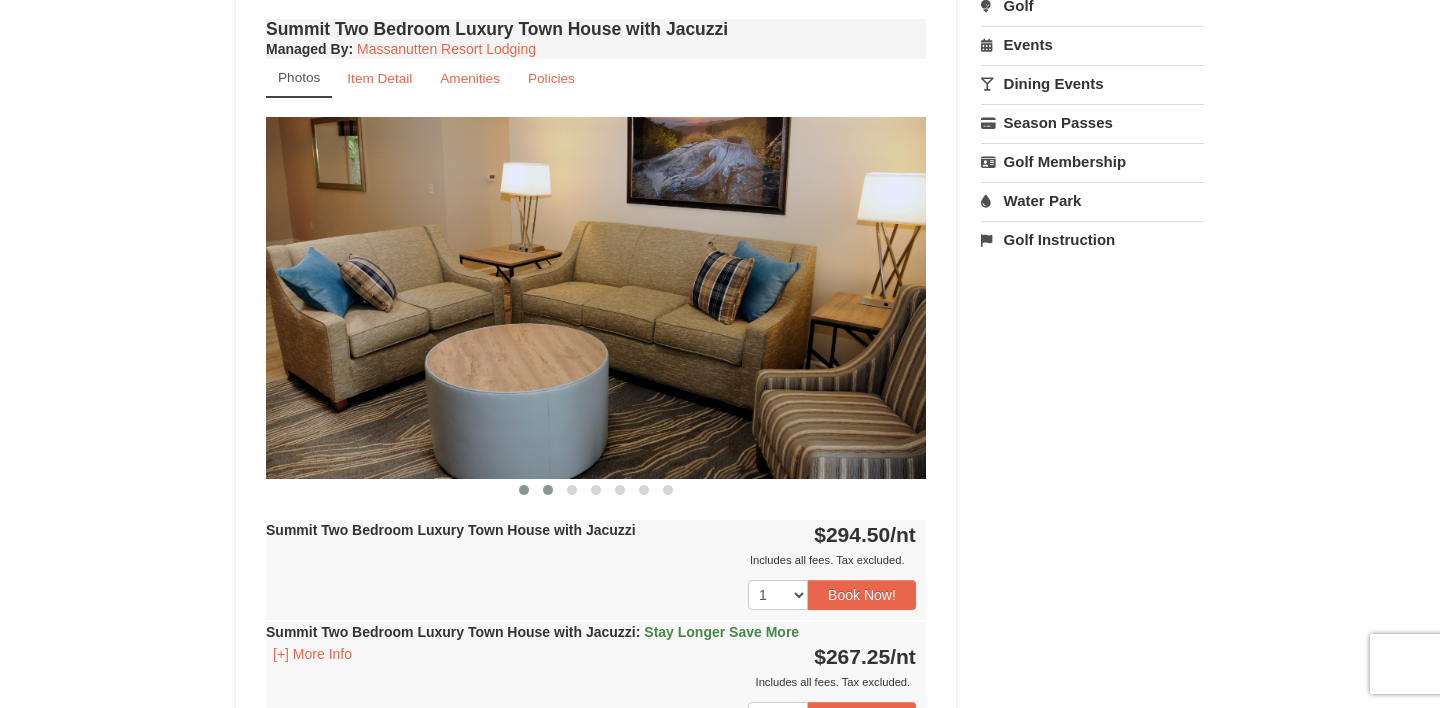 click at bounding box center (524, 490) 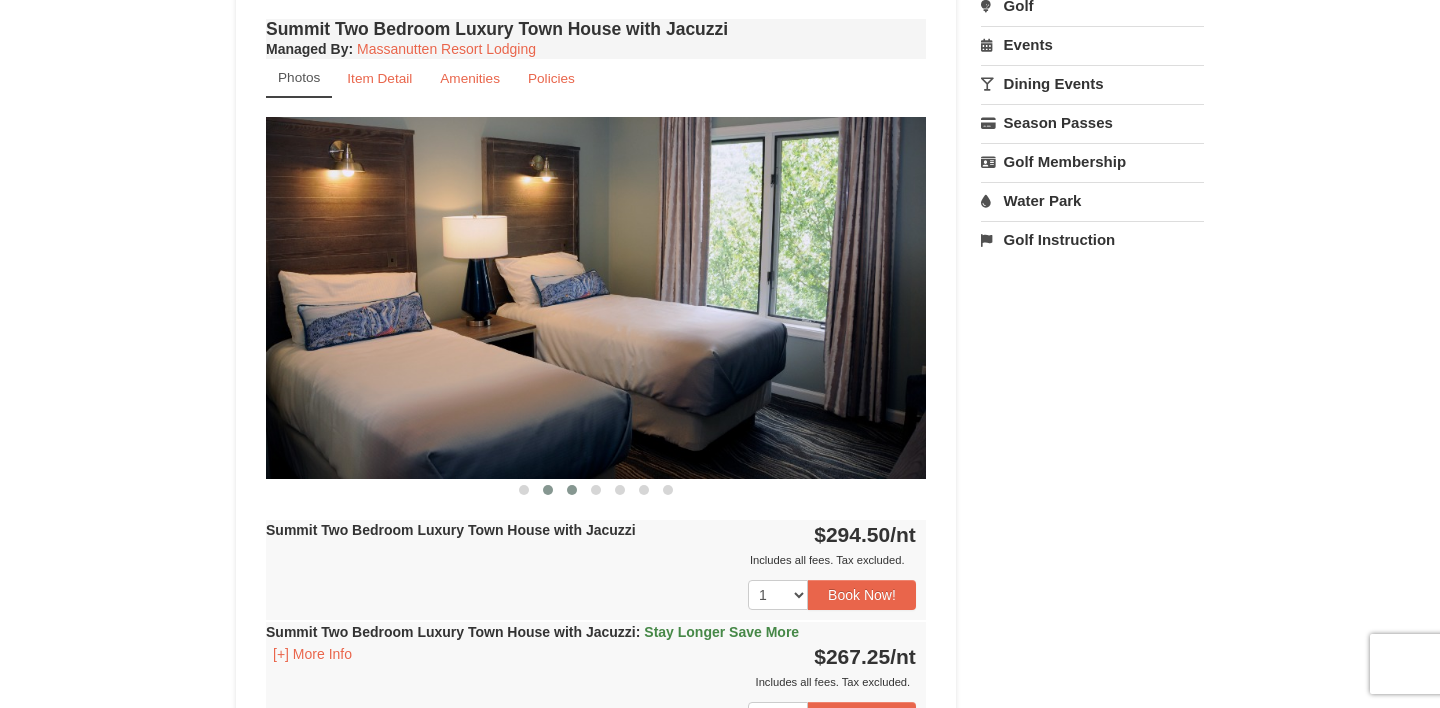 click at bounding box center [572, 490] 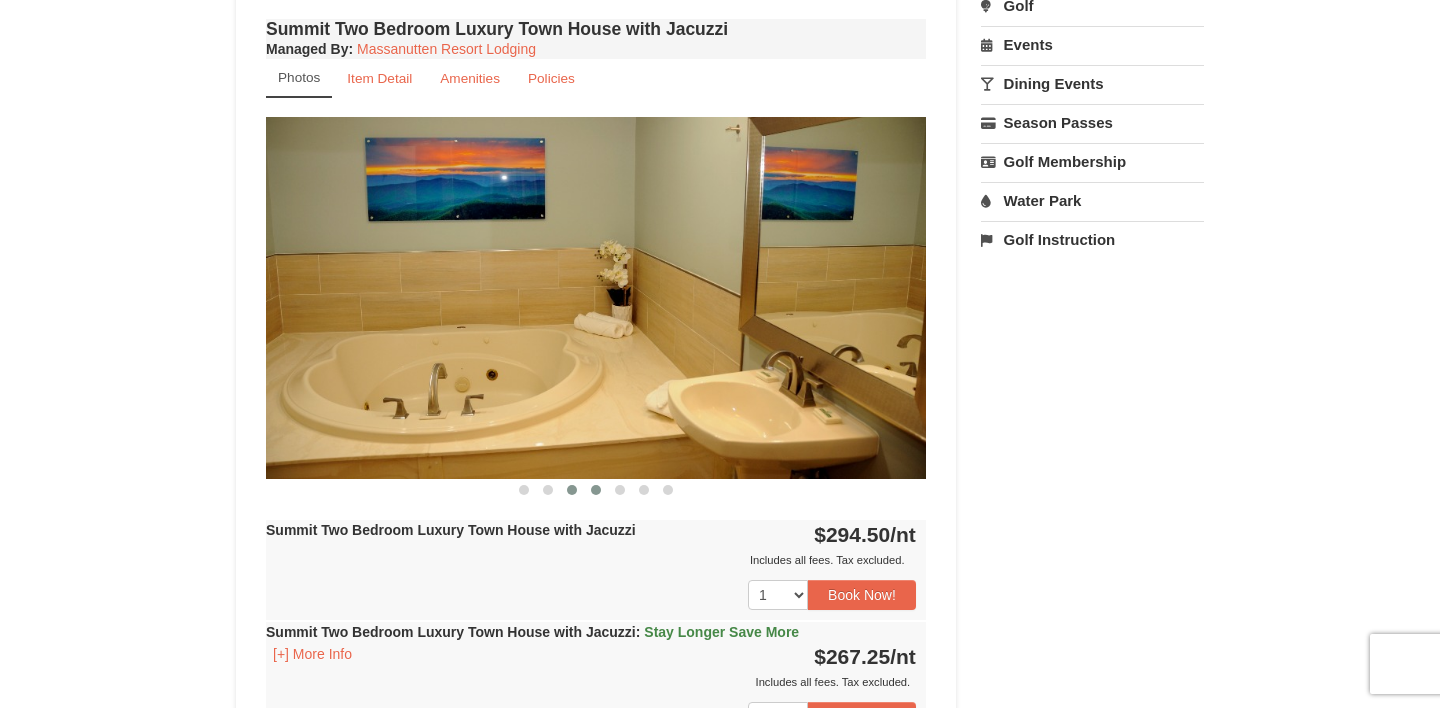 click at bounding box center (596, 490) 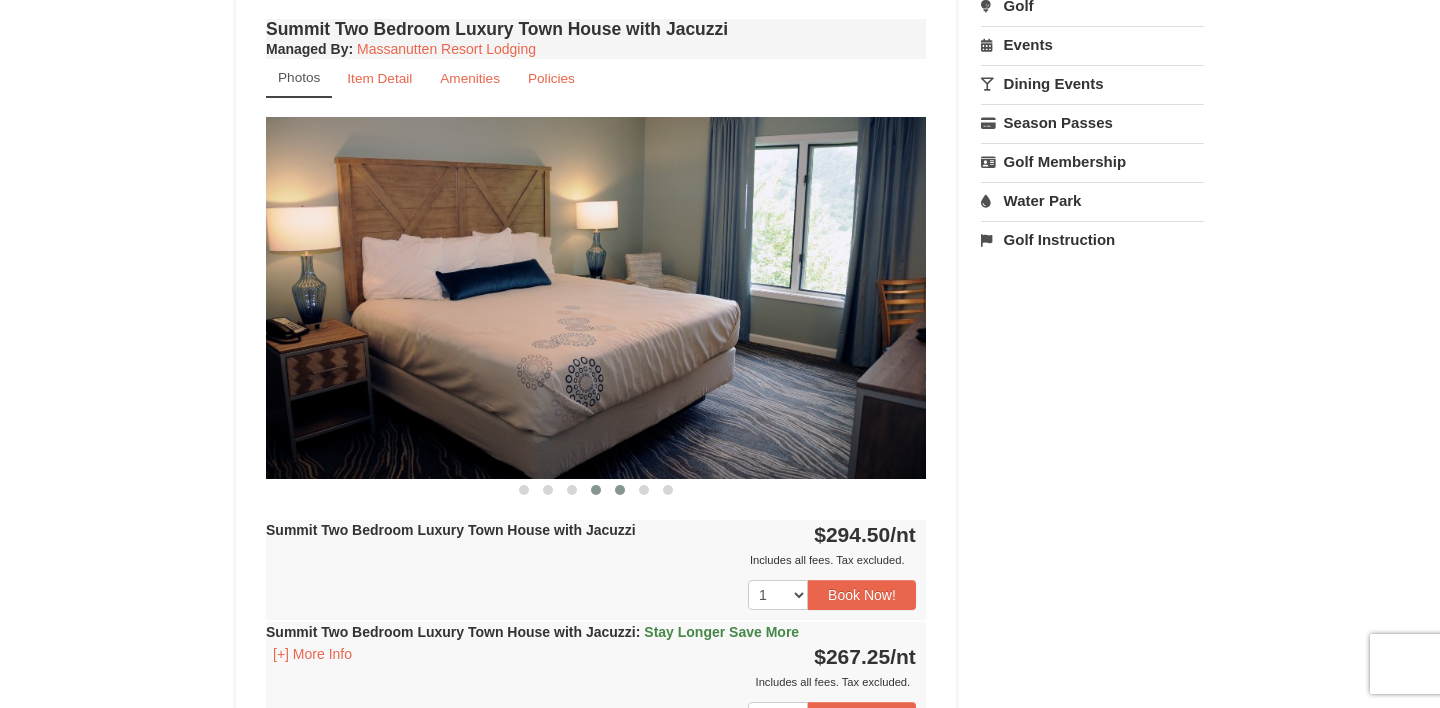 click at bounding box center (620, 490) 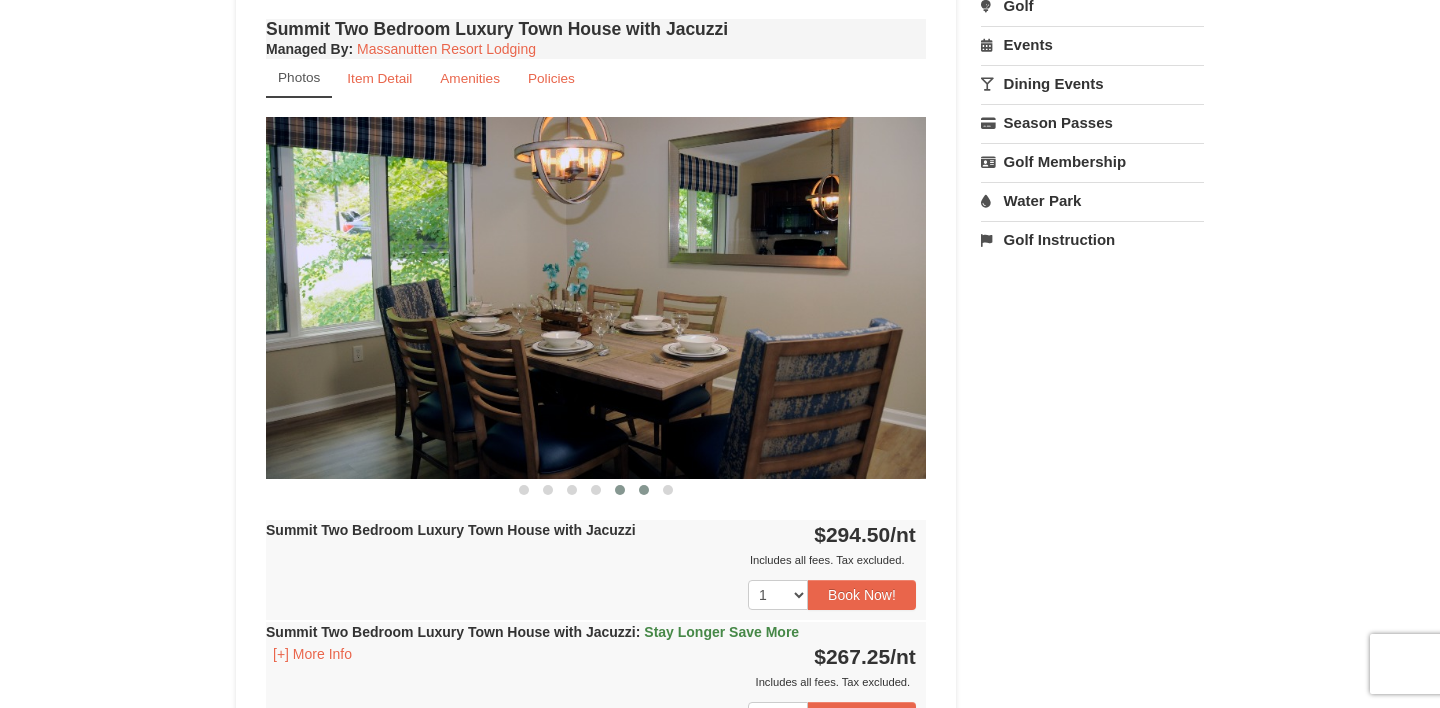 click at bounding box center (644, 490) 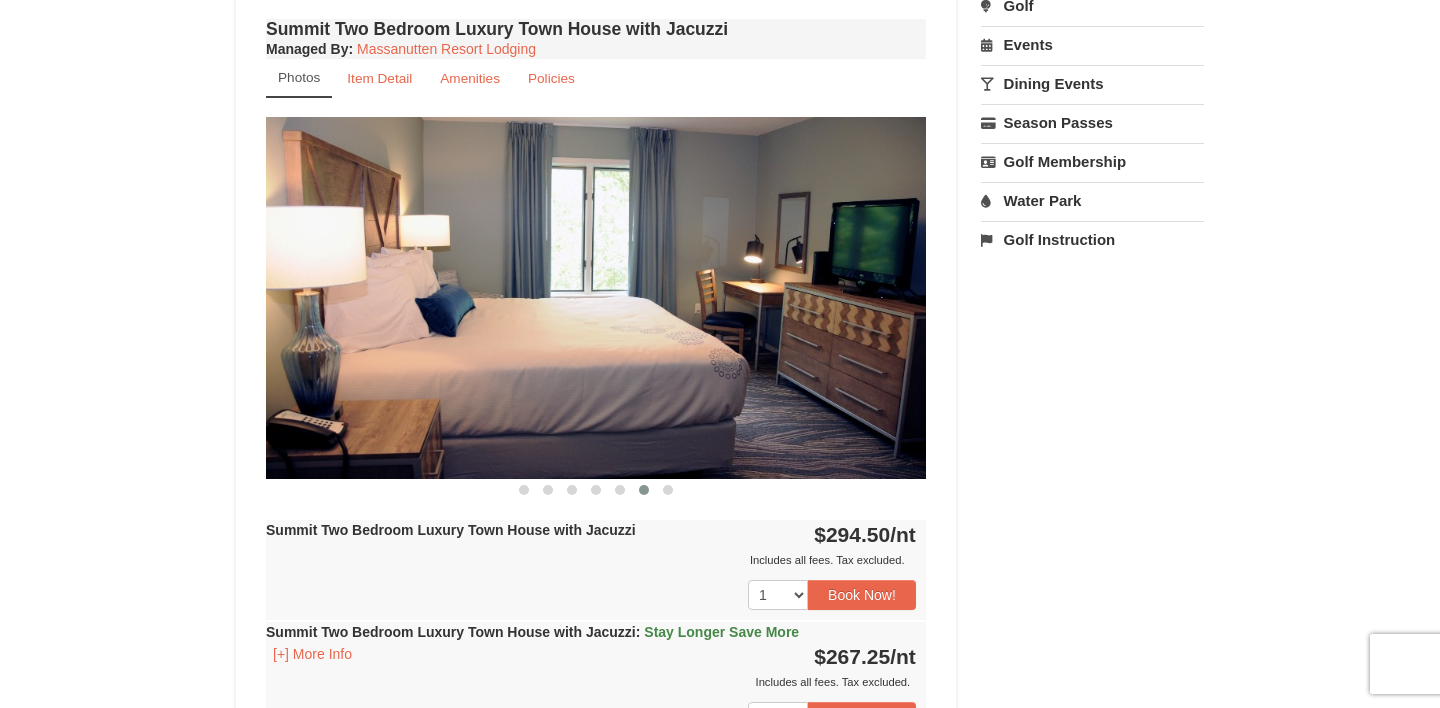click at bounding box center (596, 489) 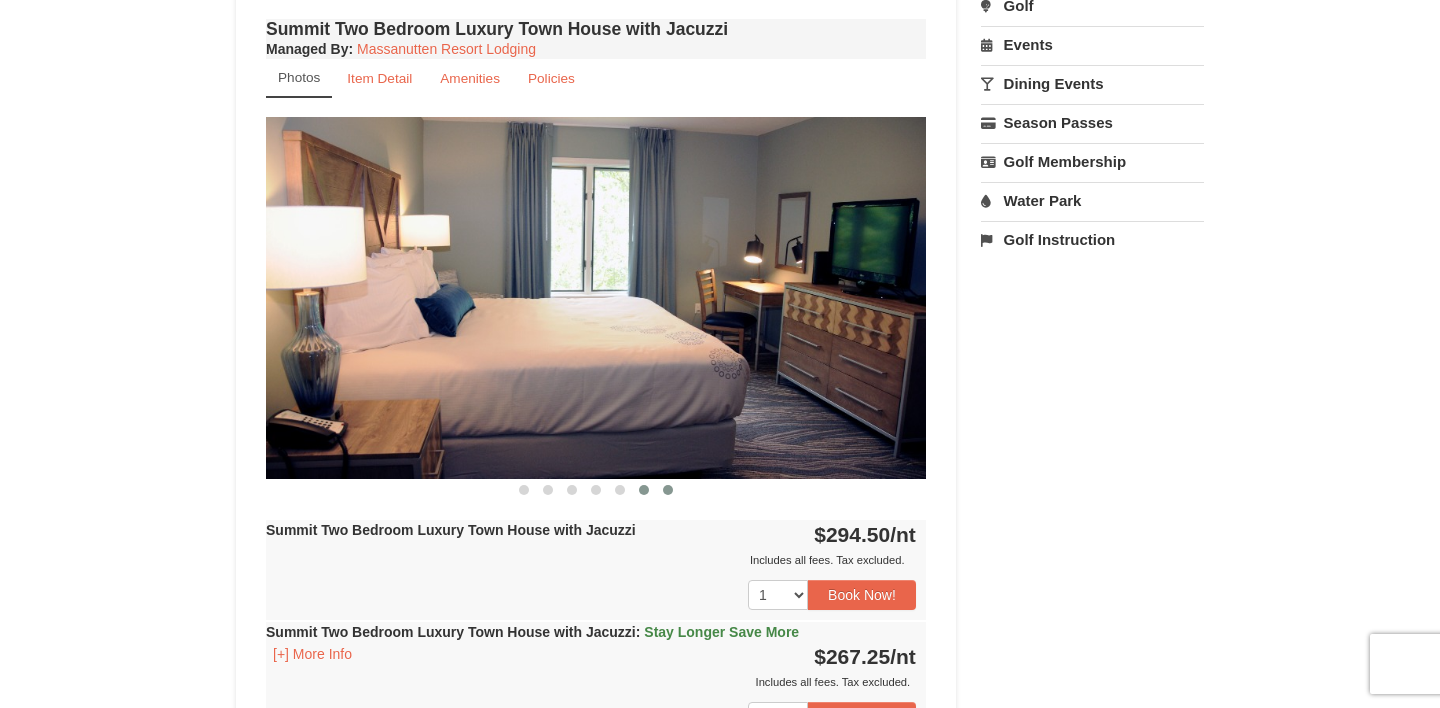 click at bounding box center (668, 490) 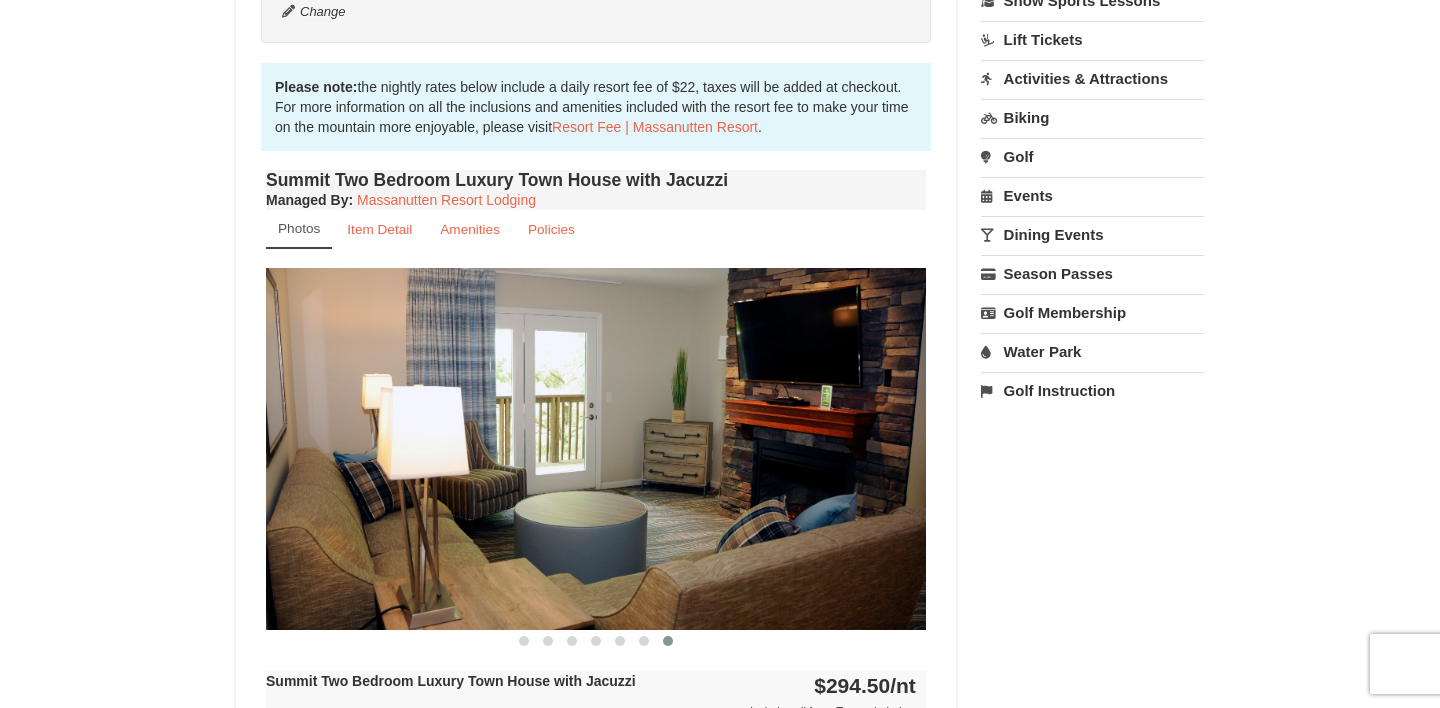 scroll, scrollTop: 560, scrollLeft: 0, axis: vertical 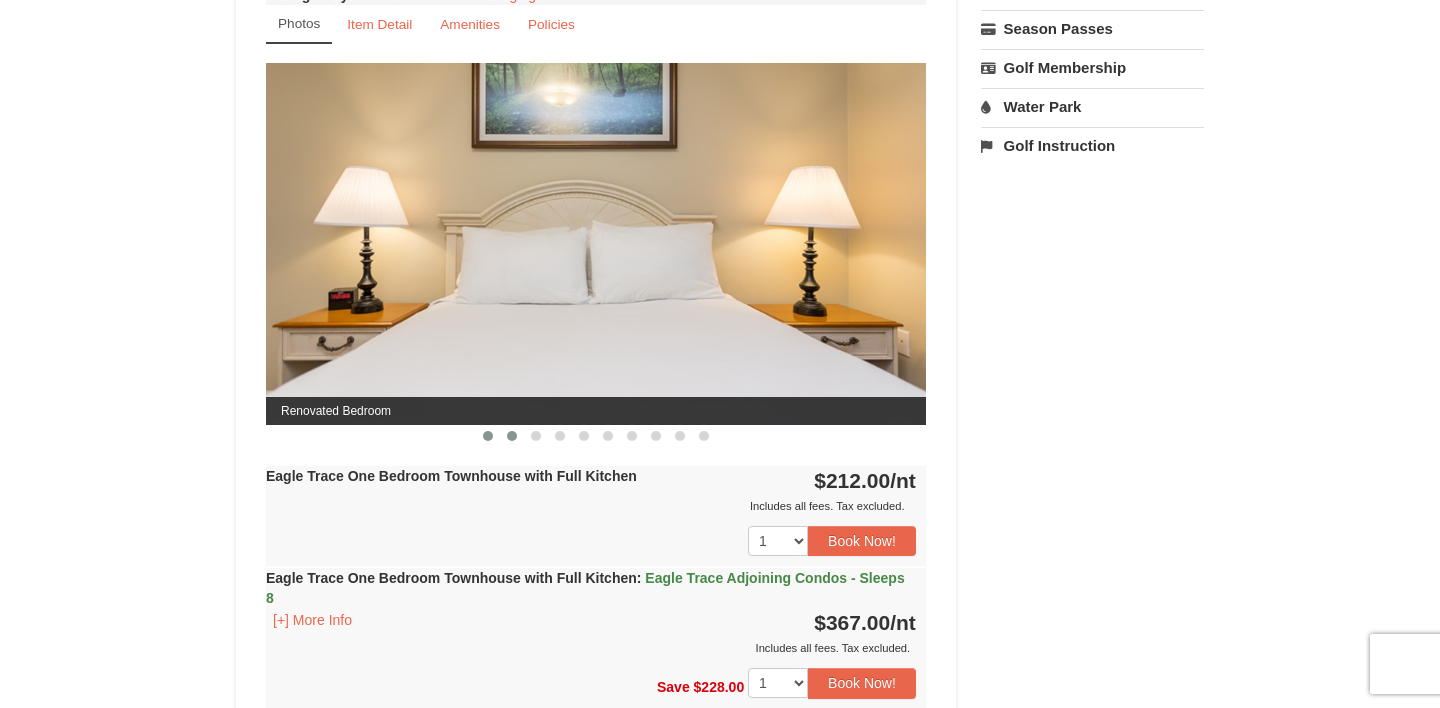 click at bounding box center (488, 436) 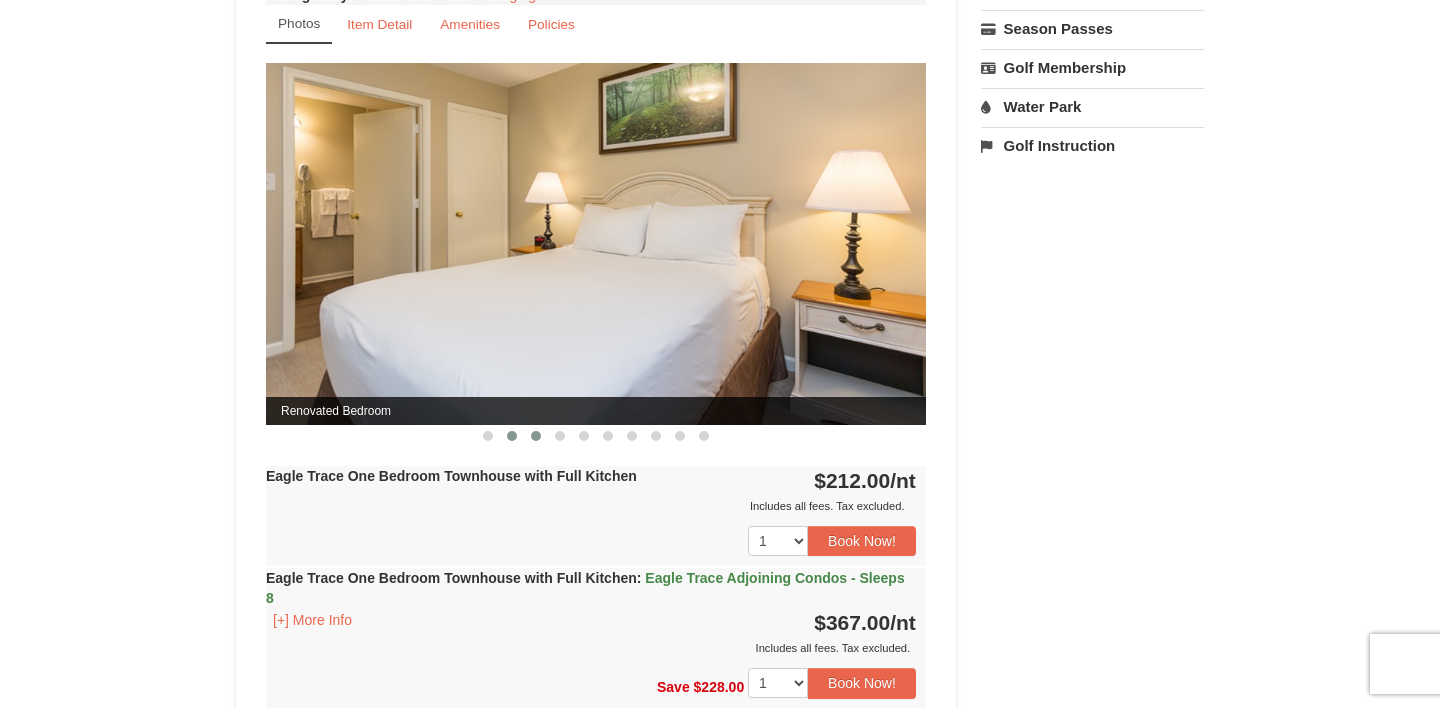 click at bounding box center [488, 436] 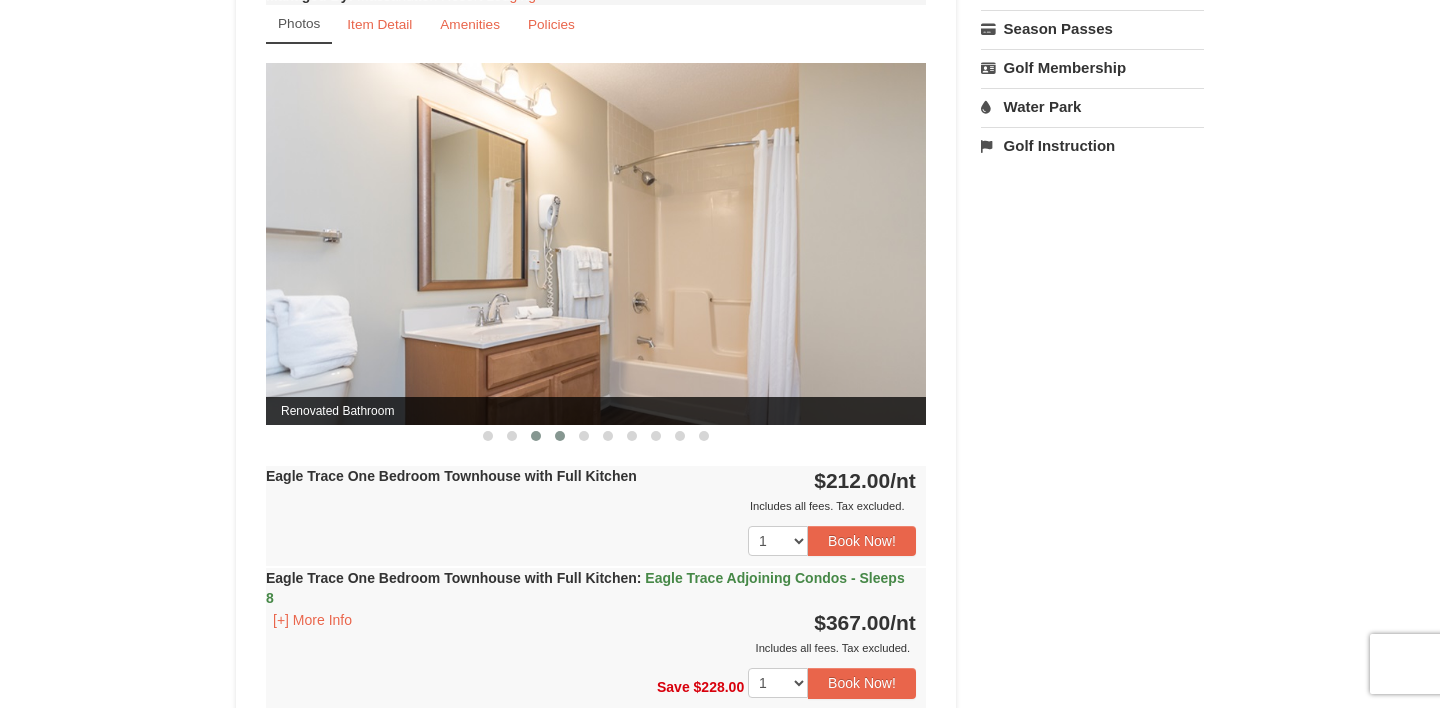 click at bounding box center [560, 436] 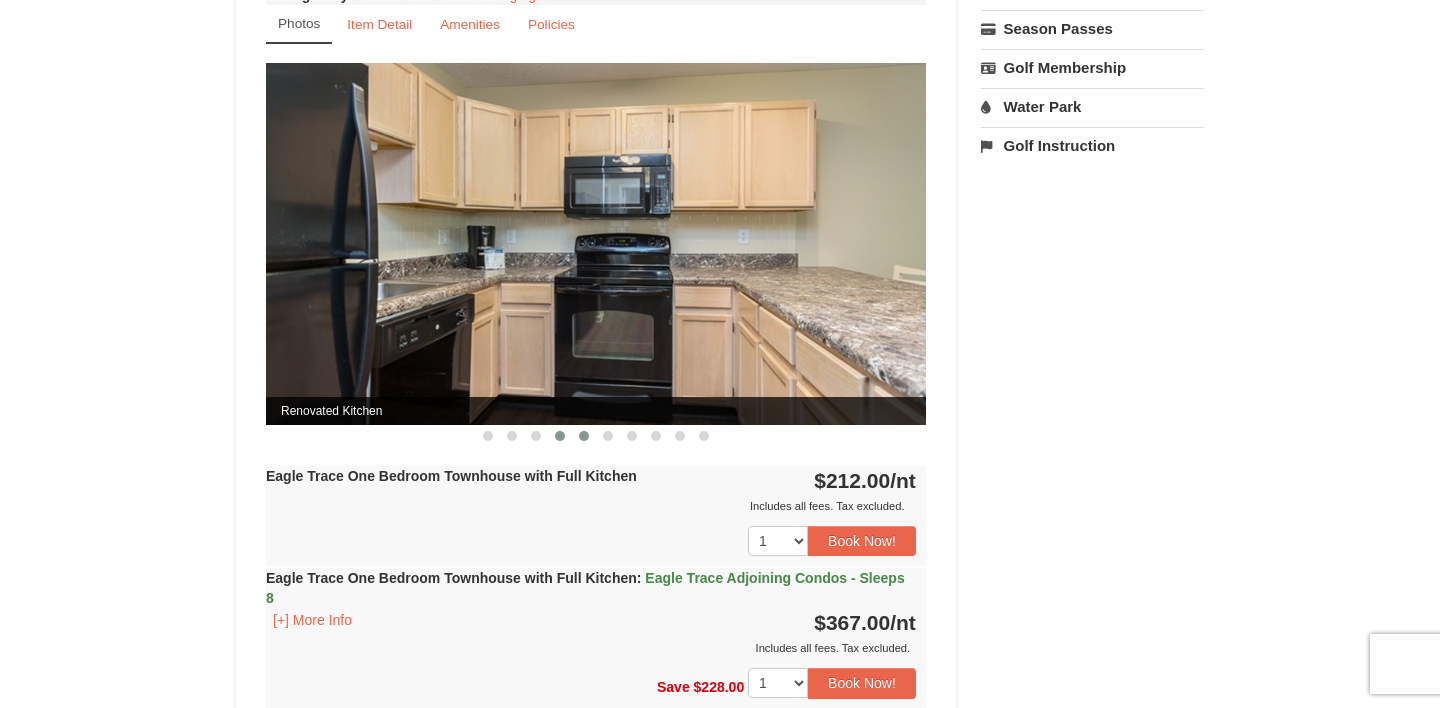 click at bounding box center [584, 436] 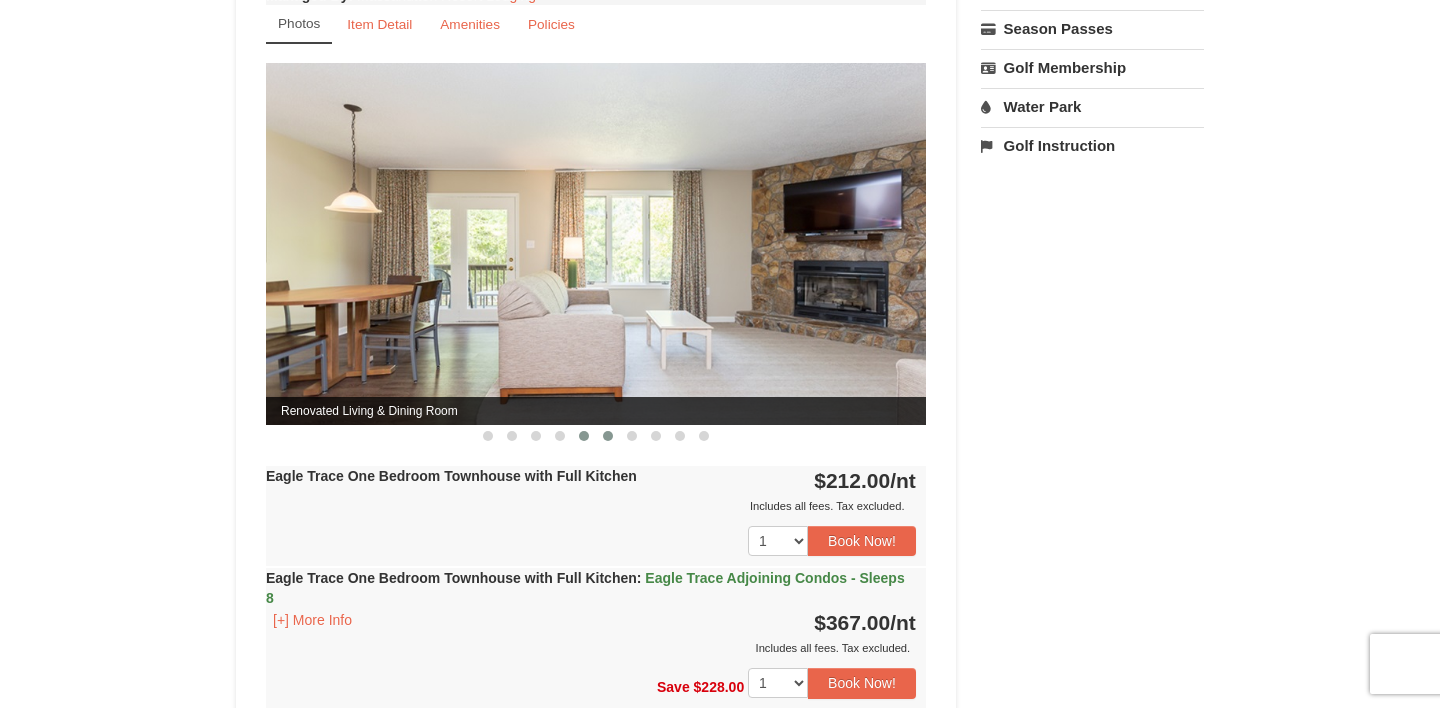 click at bounding box center (608, 436) 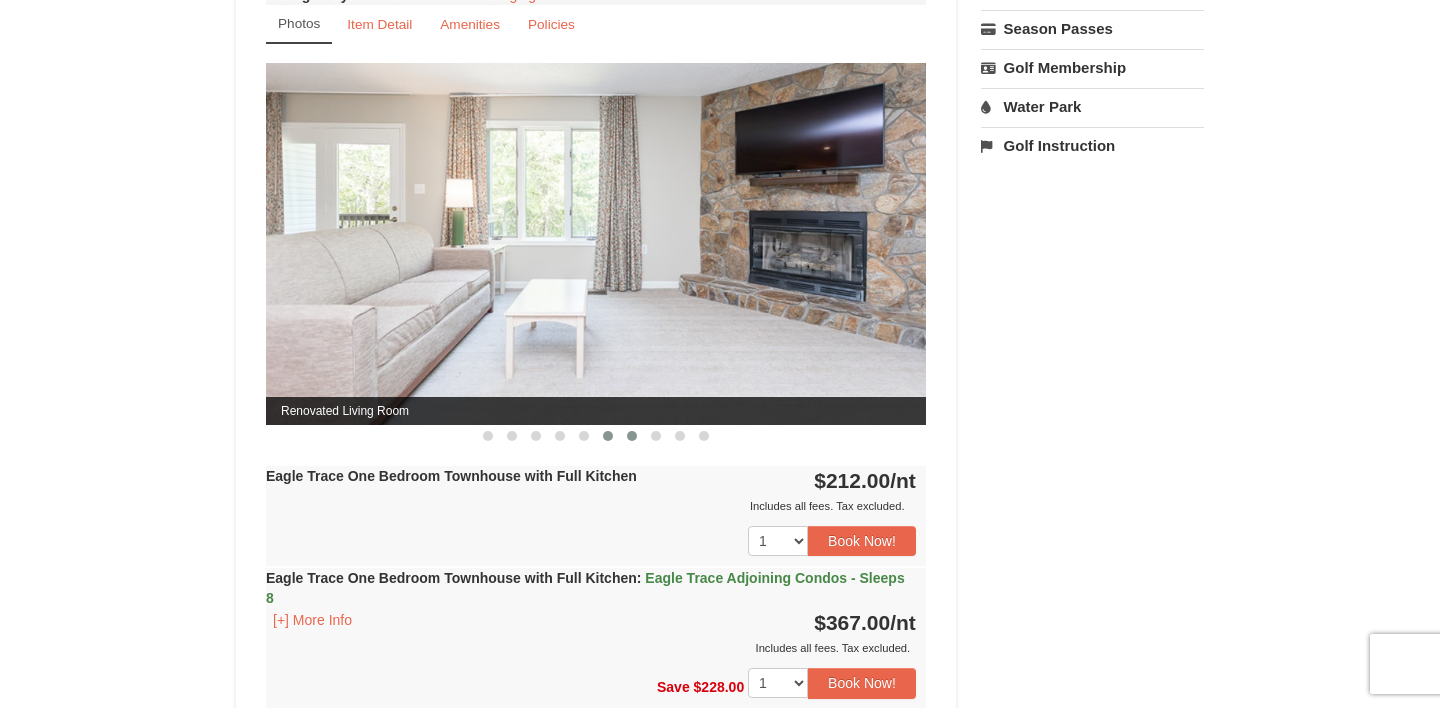 click at bounding box center [632, 436] 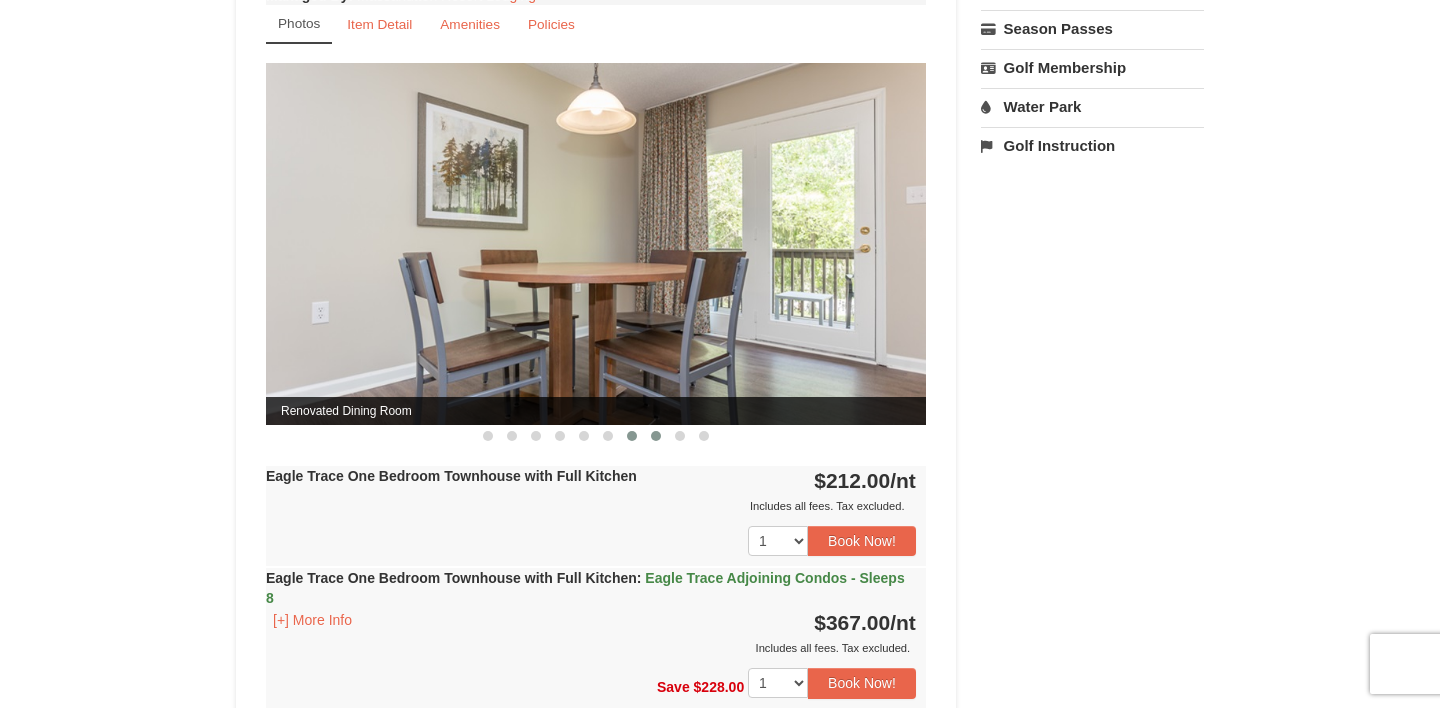 click at bounding box center (656, 436) 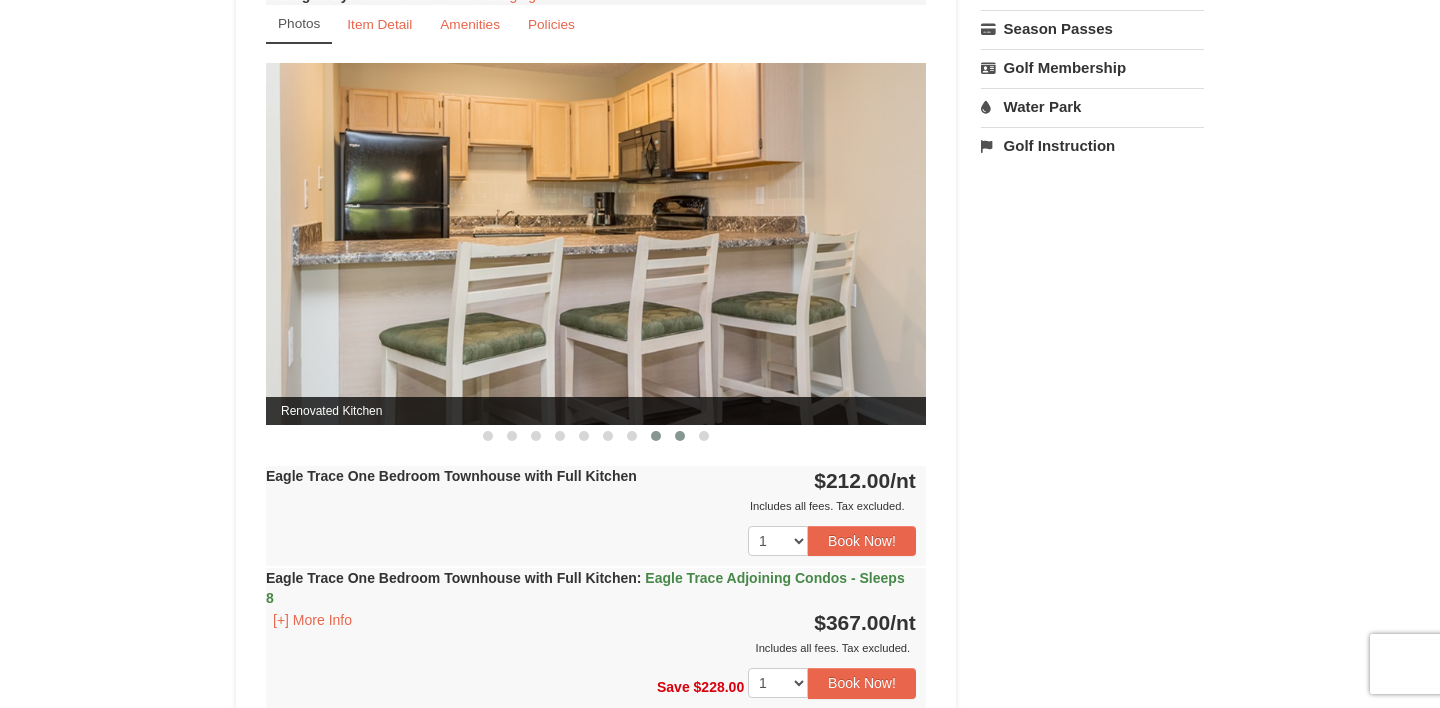 click at bounding box center (680, 436) 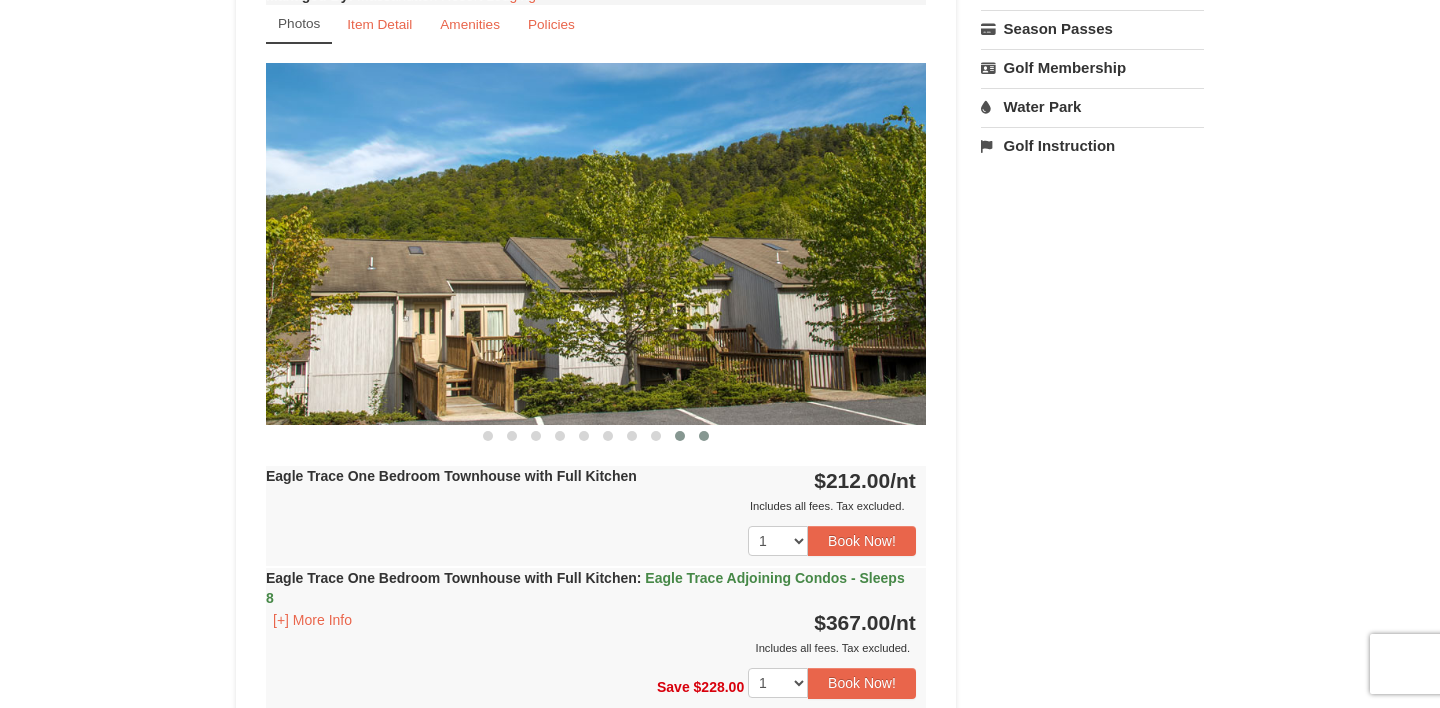 click at bounding box center [704, 436] 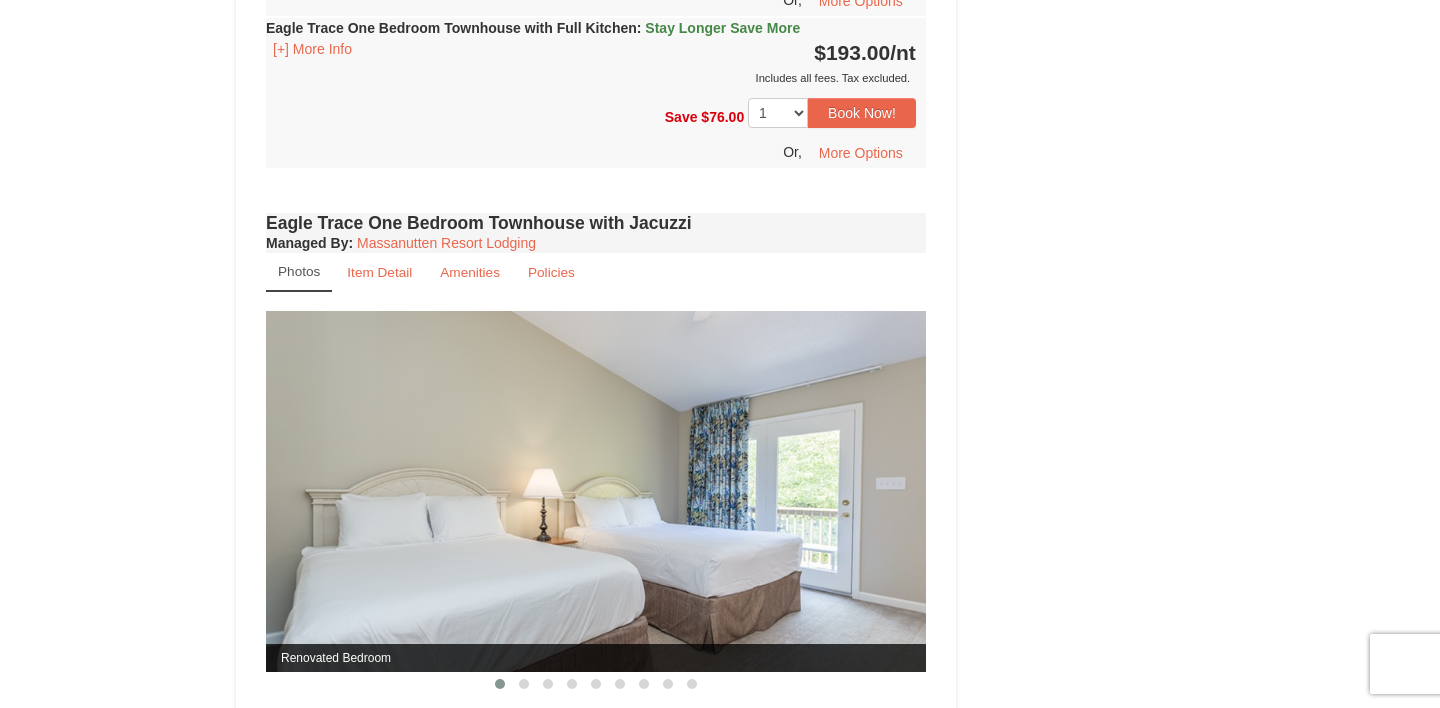 scroll, scrollTop: 1691, scrollLeft: 0, axis: vertical 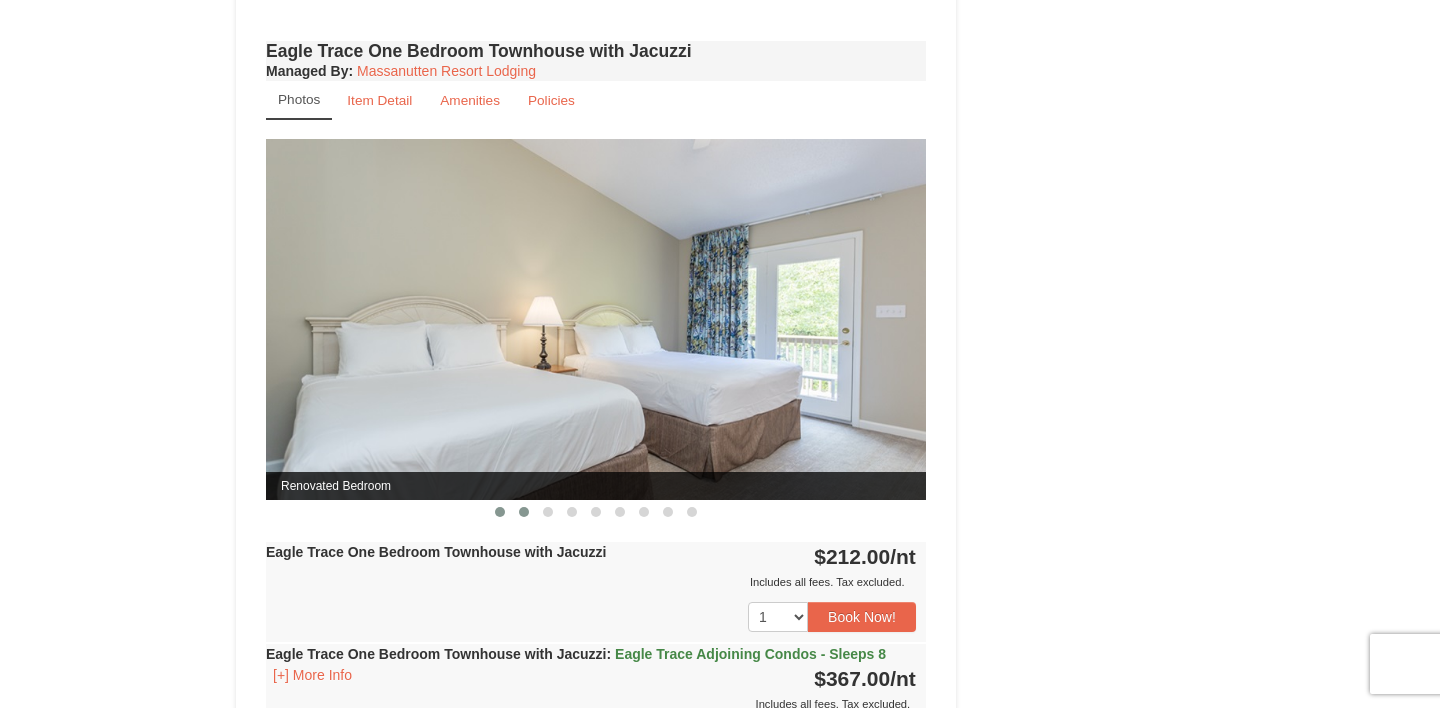 click at bounding box center (500, 512) 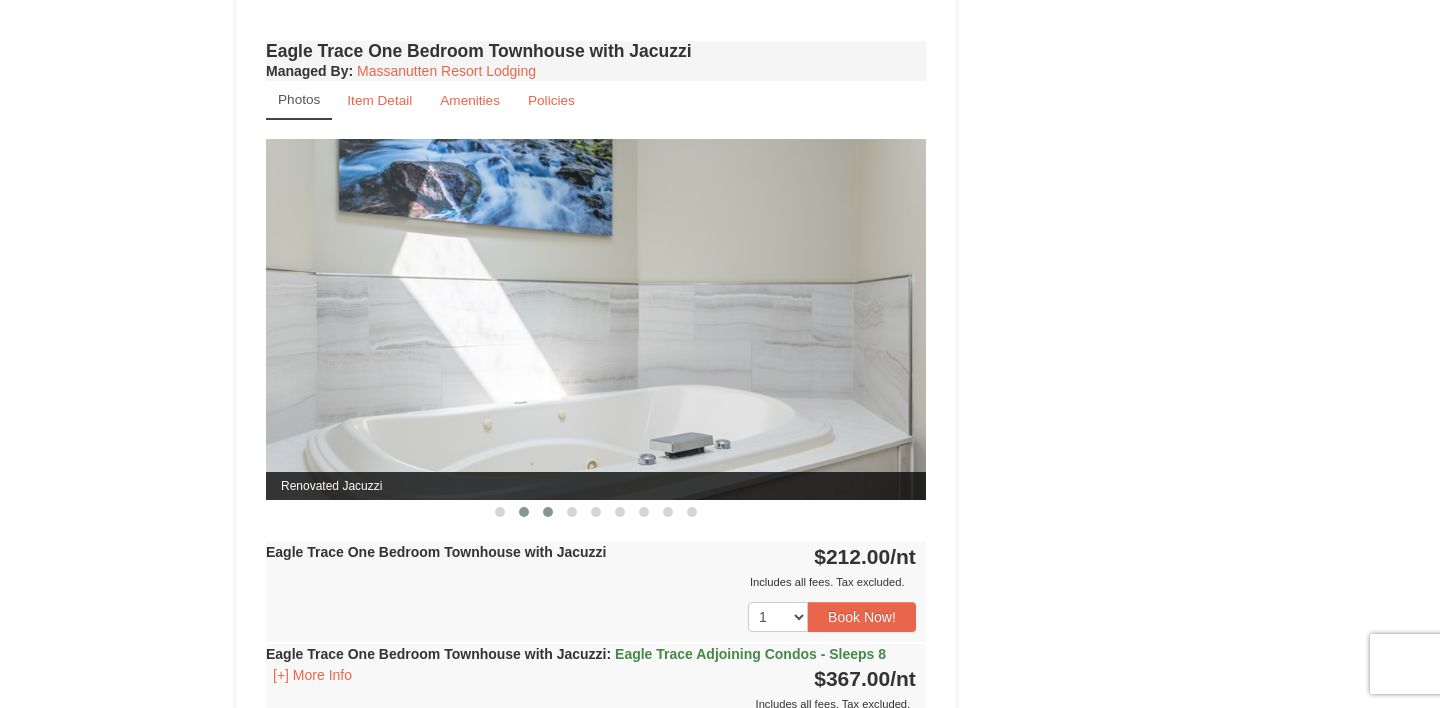 click at bounding box center [500, 512] 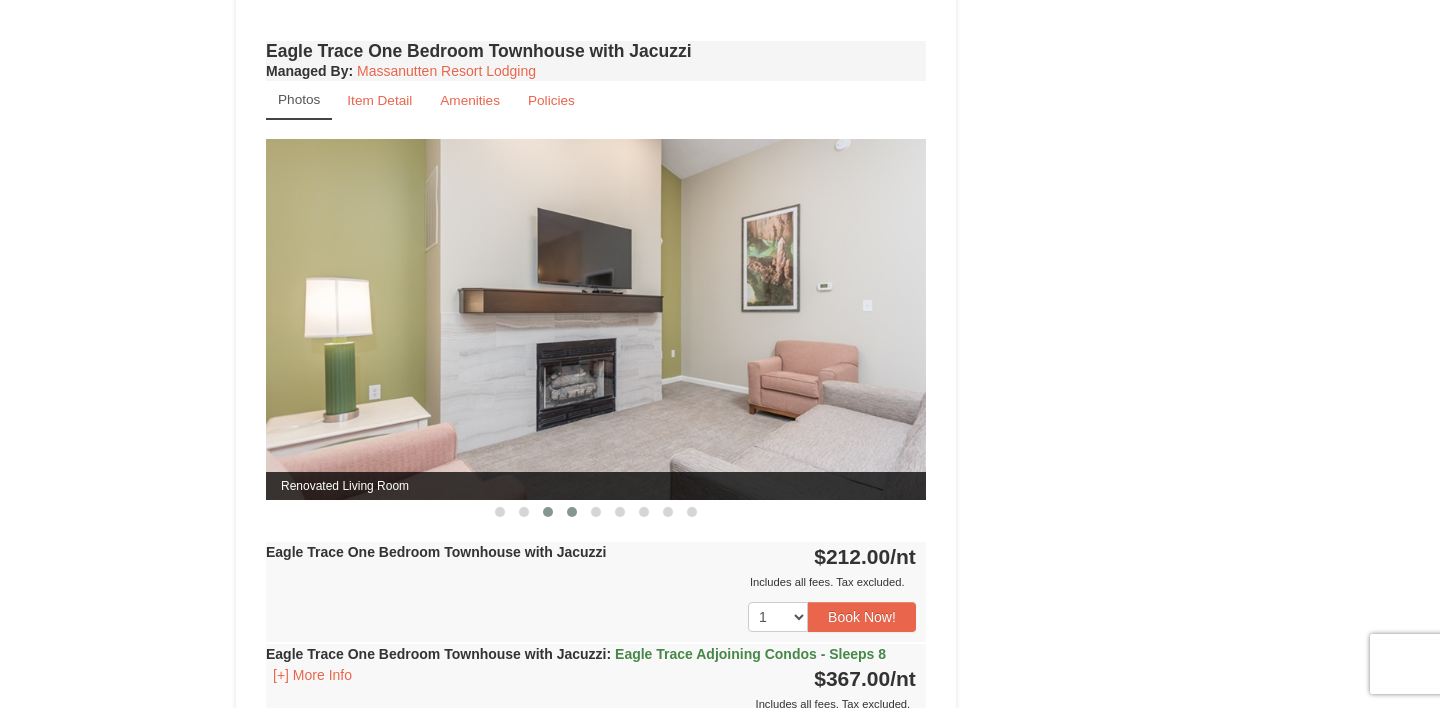 click at bounding box center (500, 512) 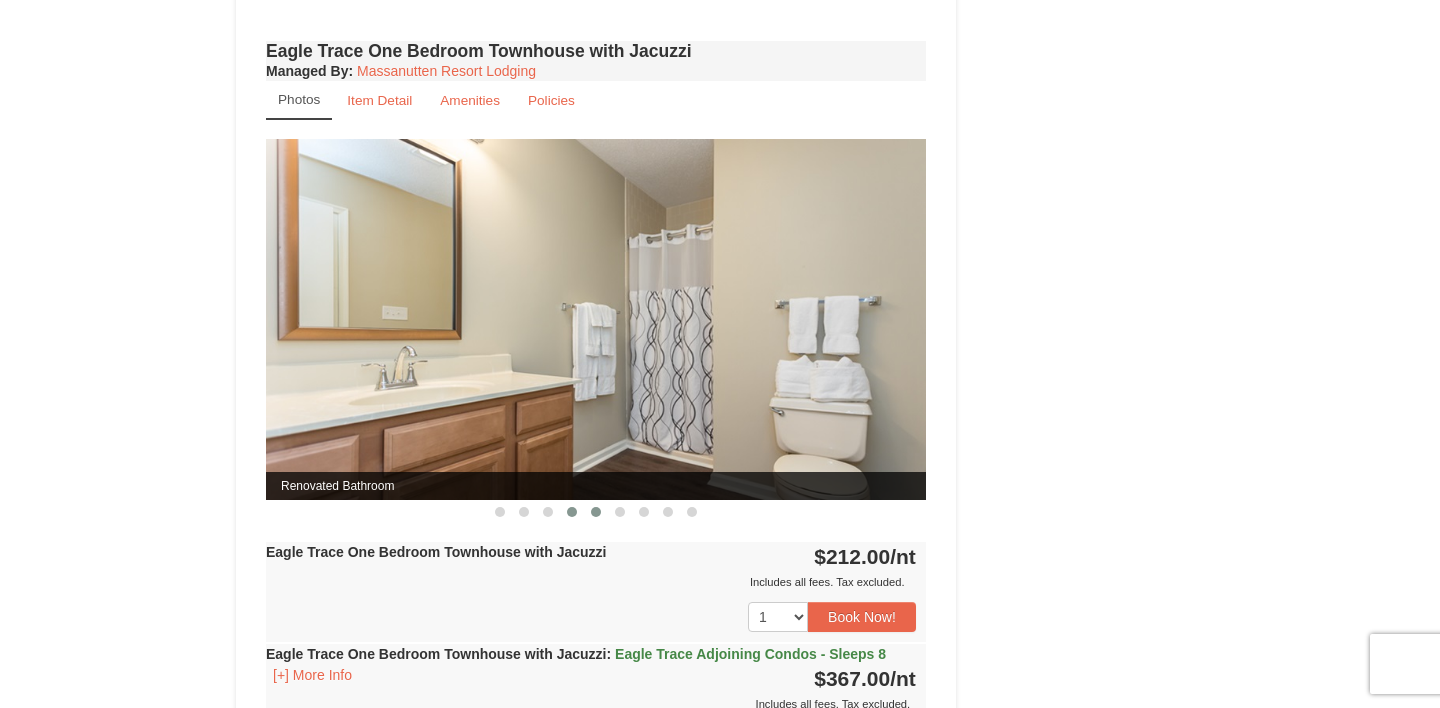 click at bounding box center [596, 512] 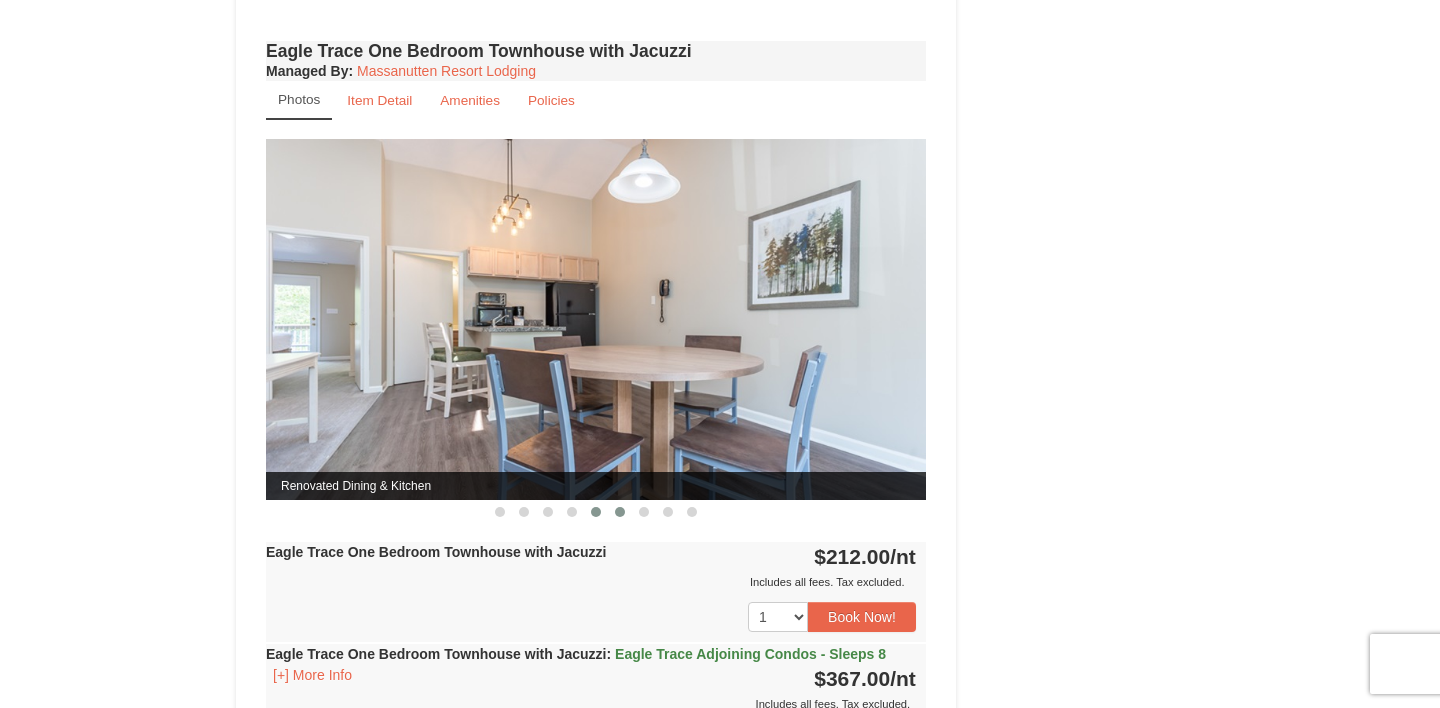 click at bounding box center [620, 512] 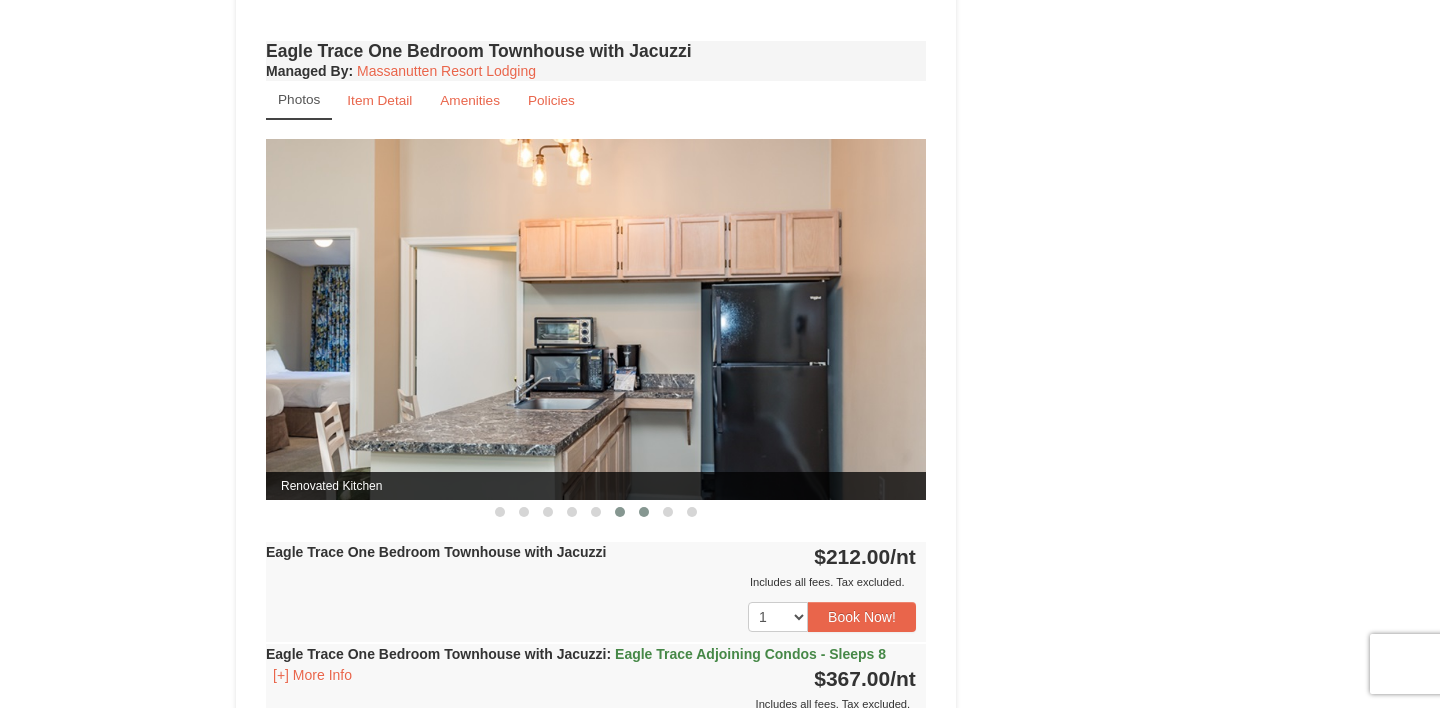 click at bounding box center [644, 512] 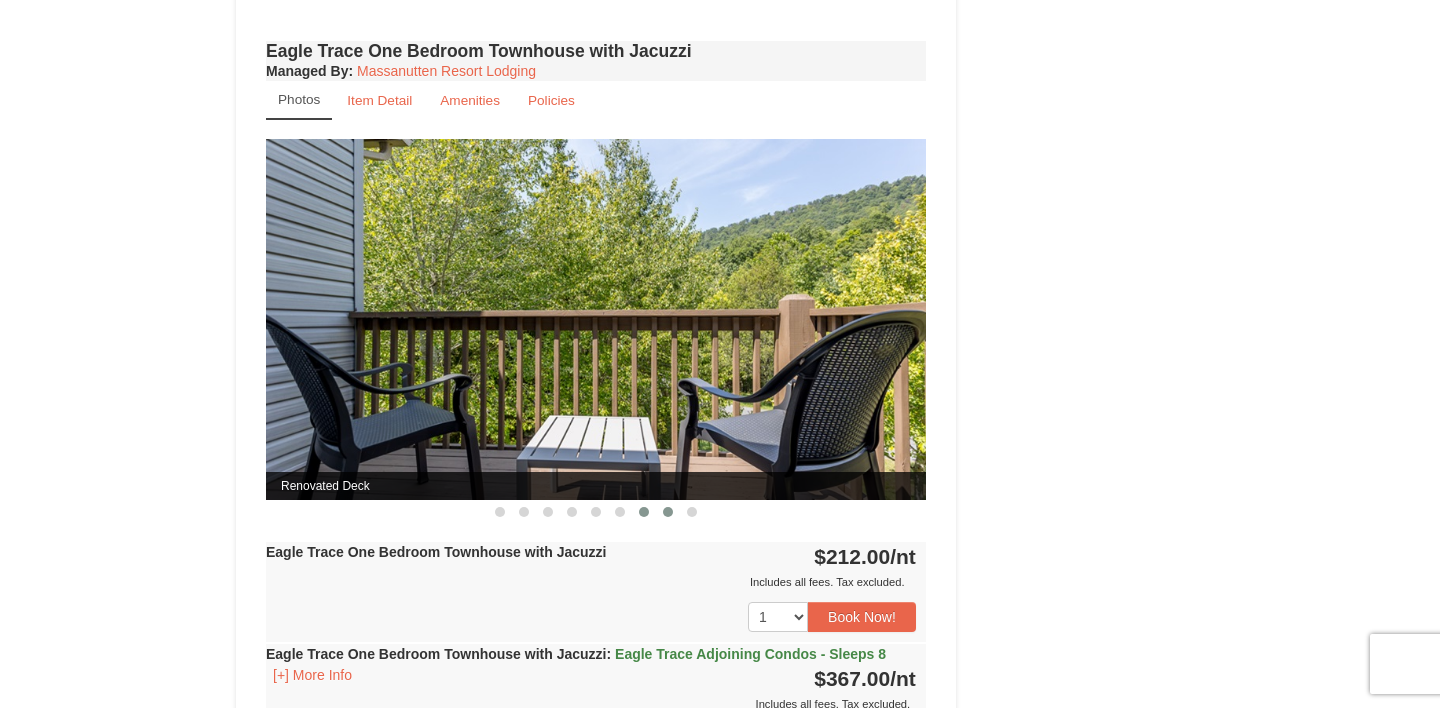 click at bounding box center [668, 512] 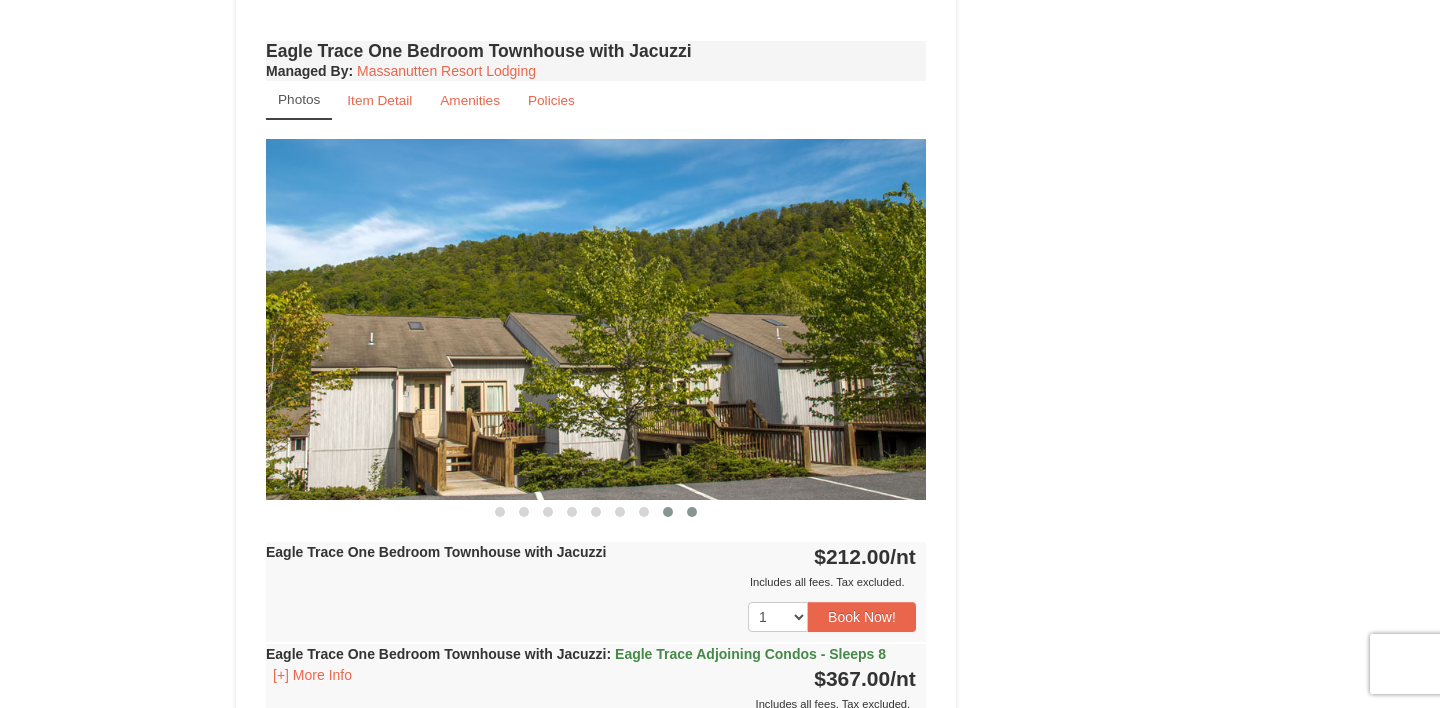 click at bounding box center [692, 512] 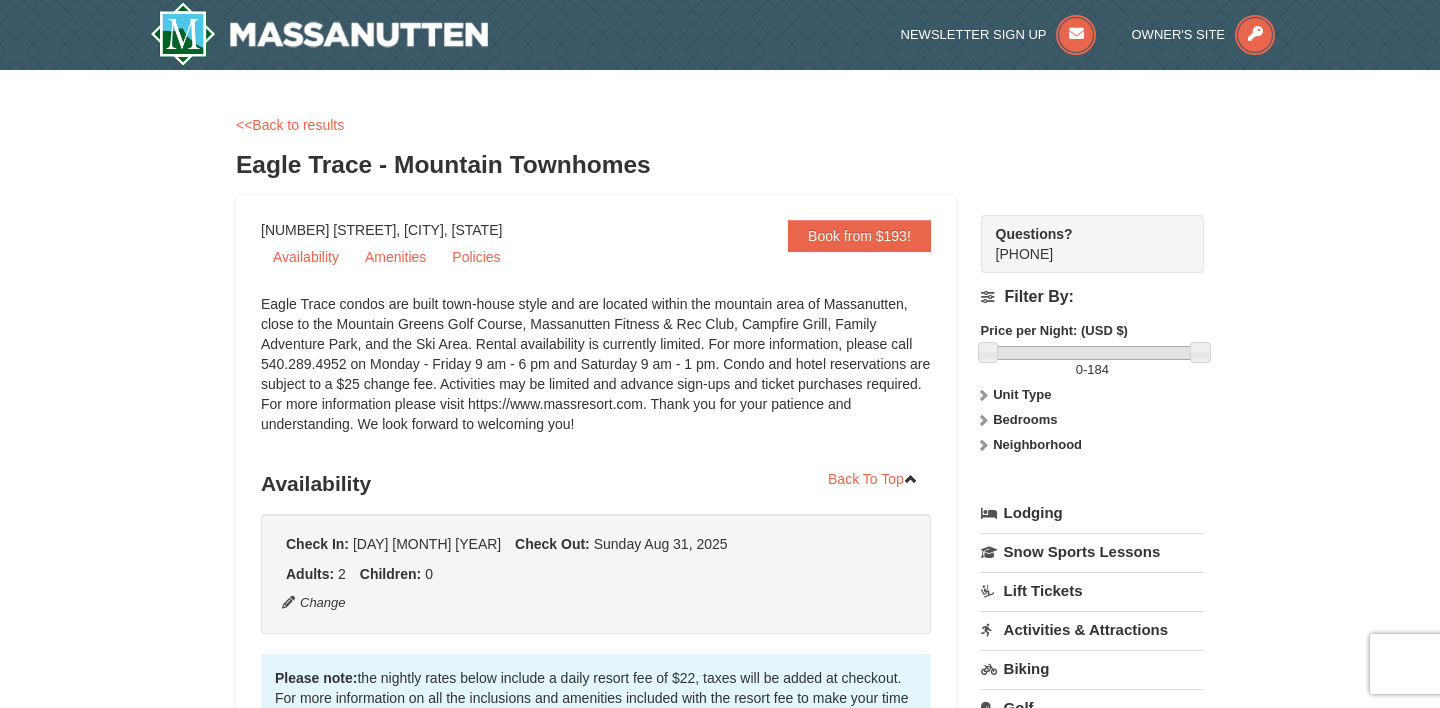 scroll, scrollTop: 0, scrollLeft: 0, axis: both 